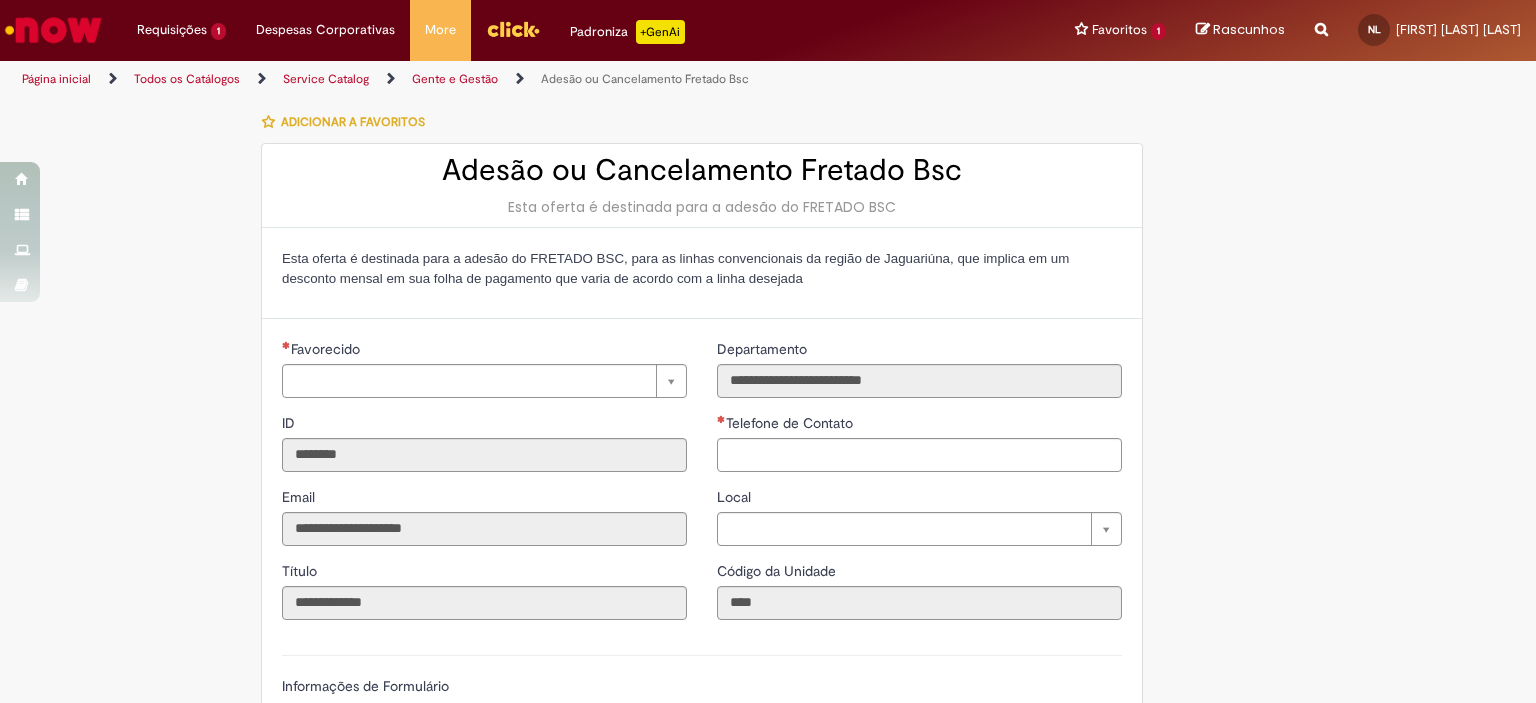 type on "**********" 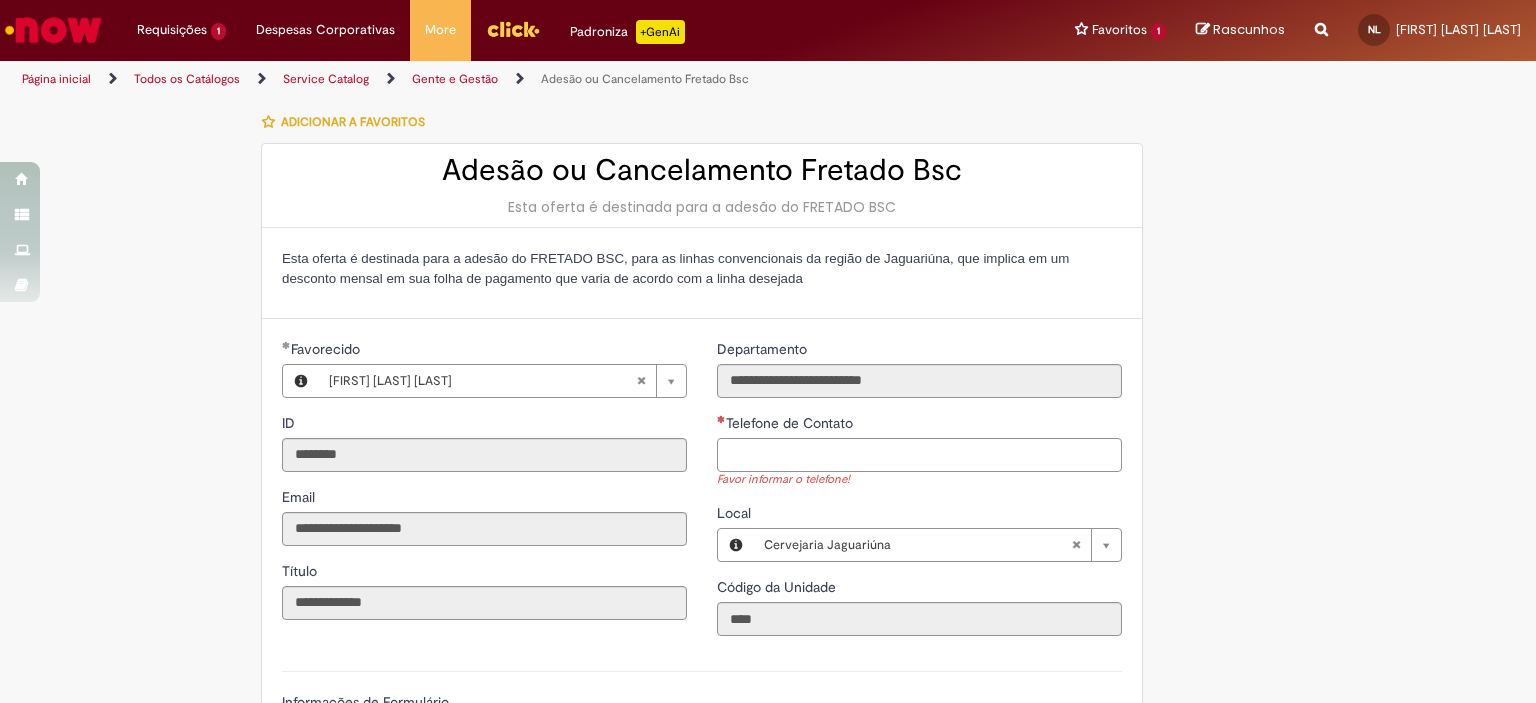 click on "Telefone de Contato" at bounding box center [919, 455] 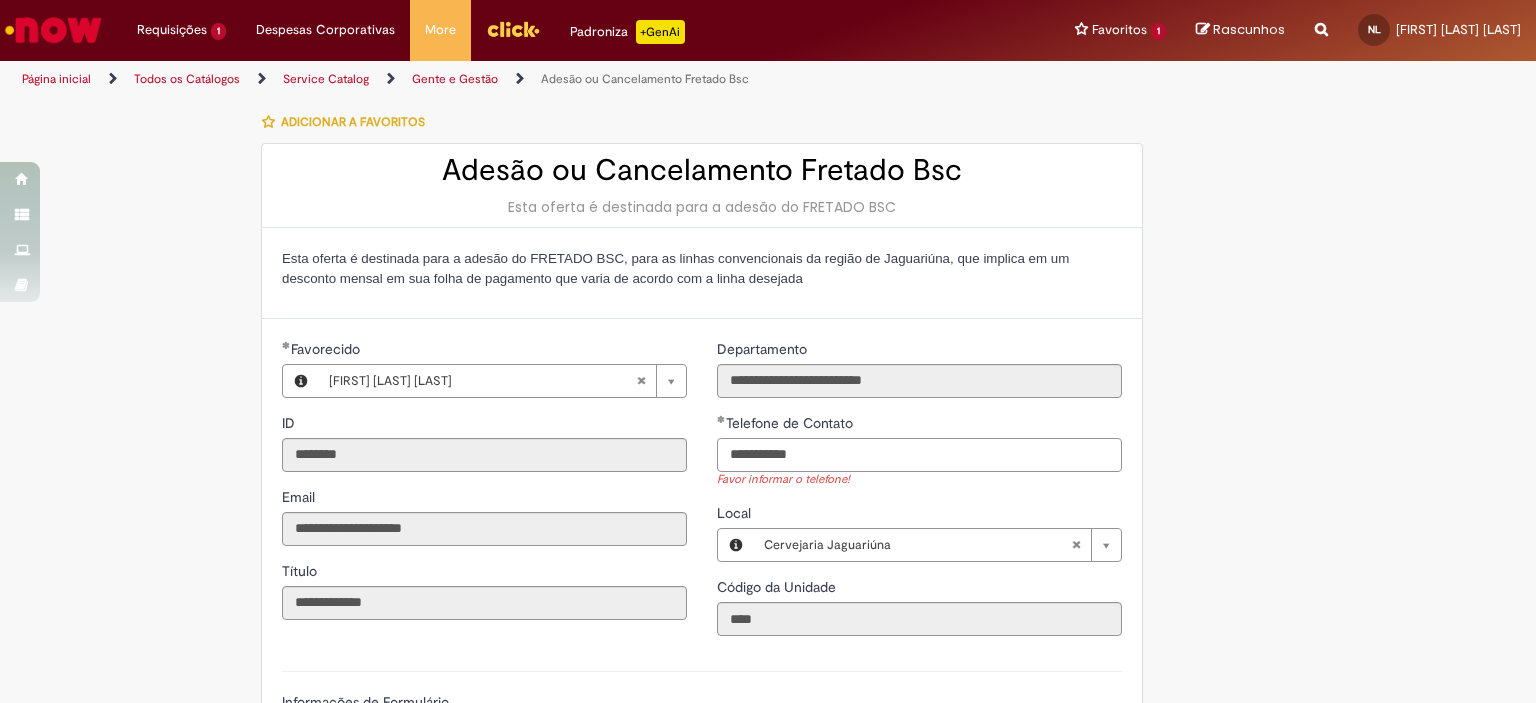 scroll, scrollTop: 200, scrollLeft: 0, axis: vertical 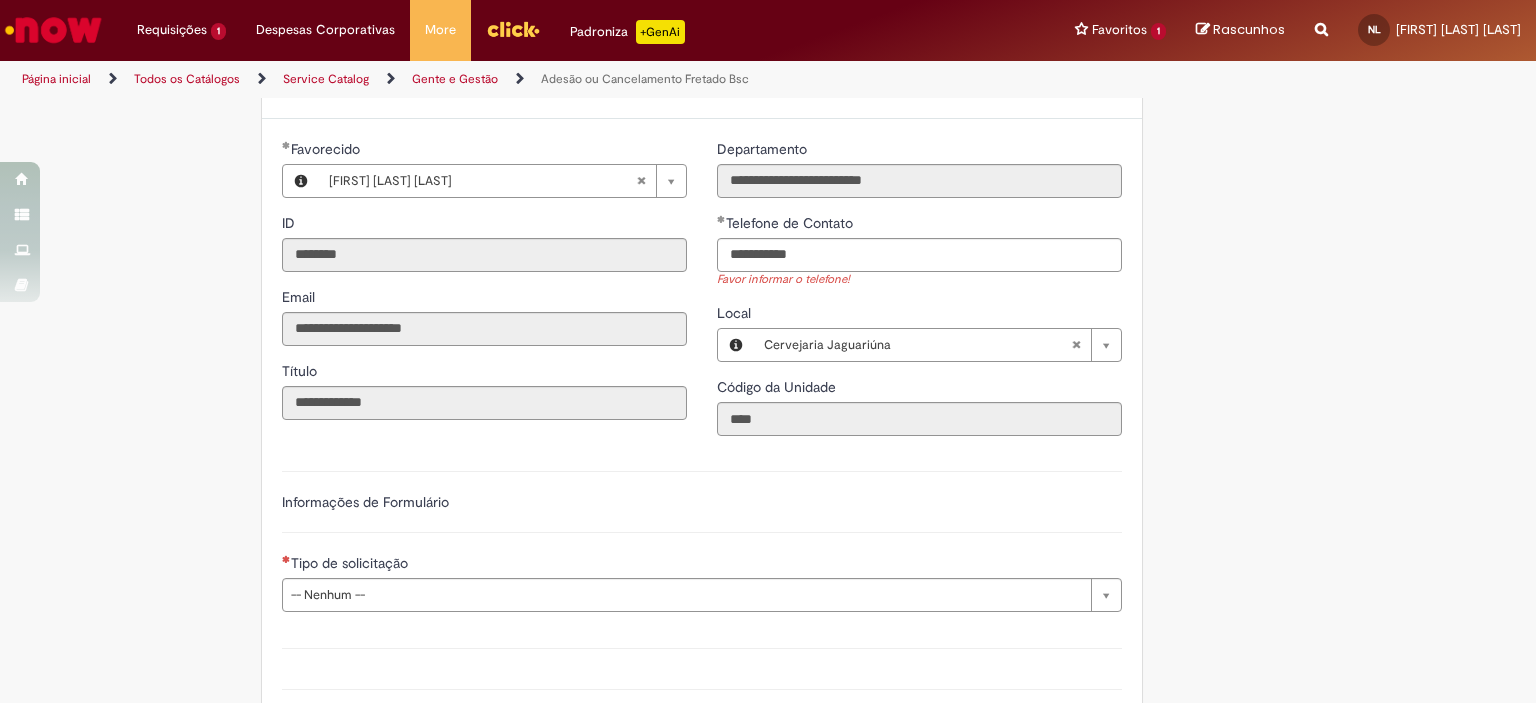 type on "**********" 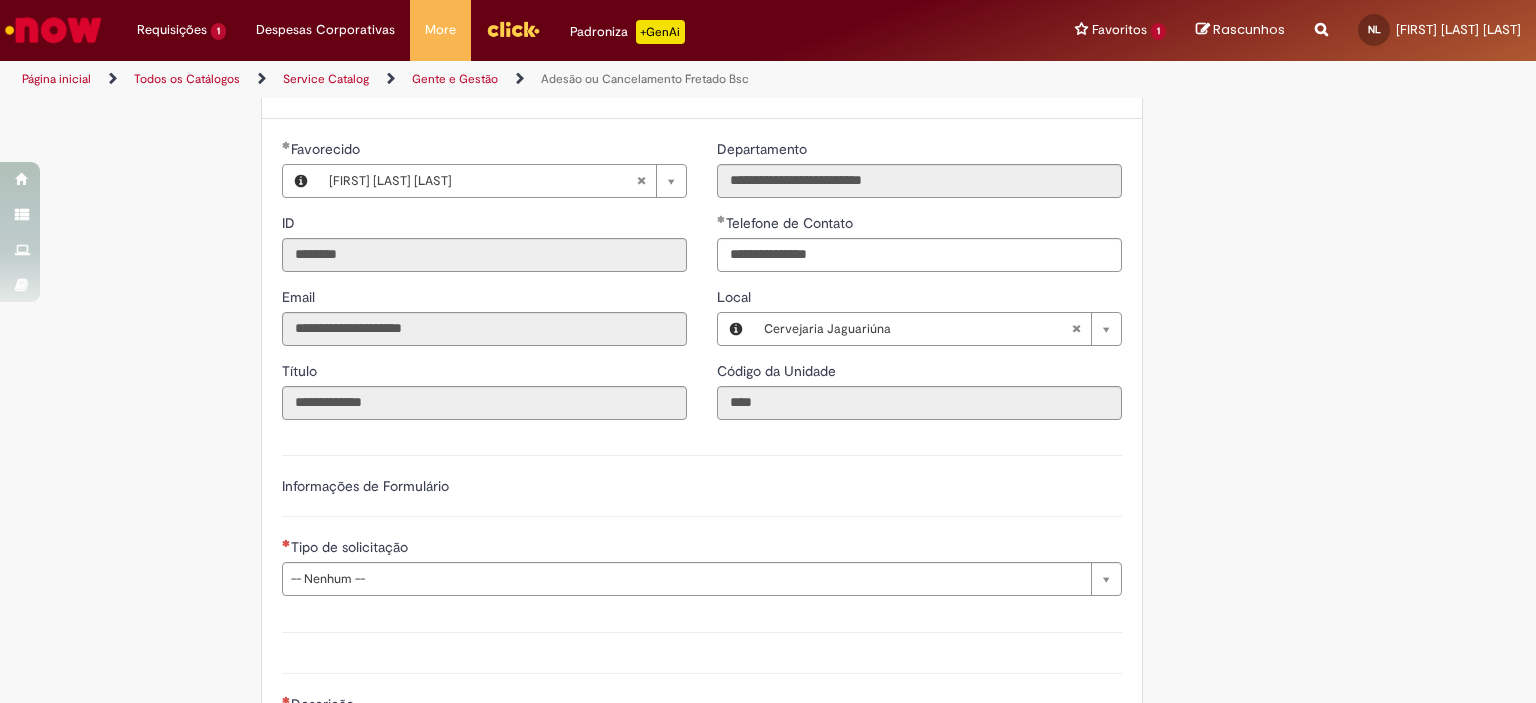 click on "**********" at bounding box center (702, 523) 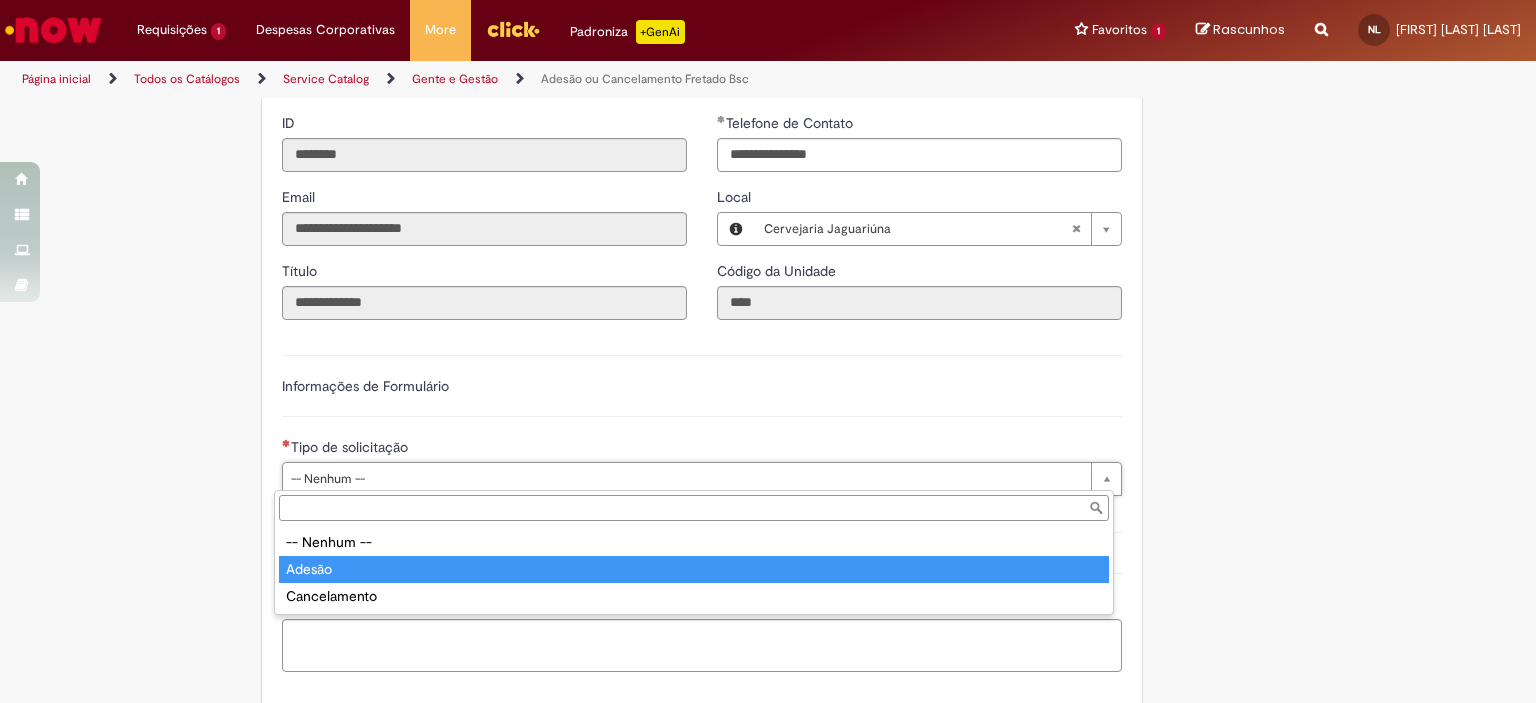 type on "******" 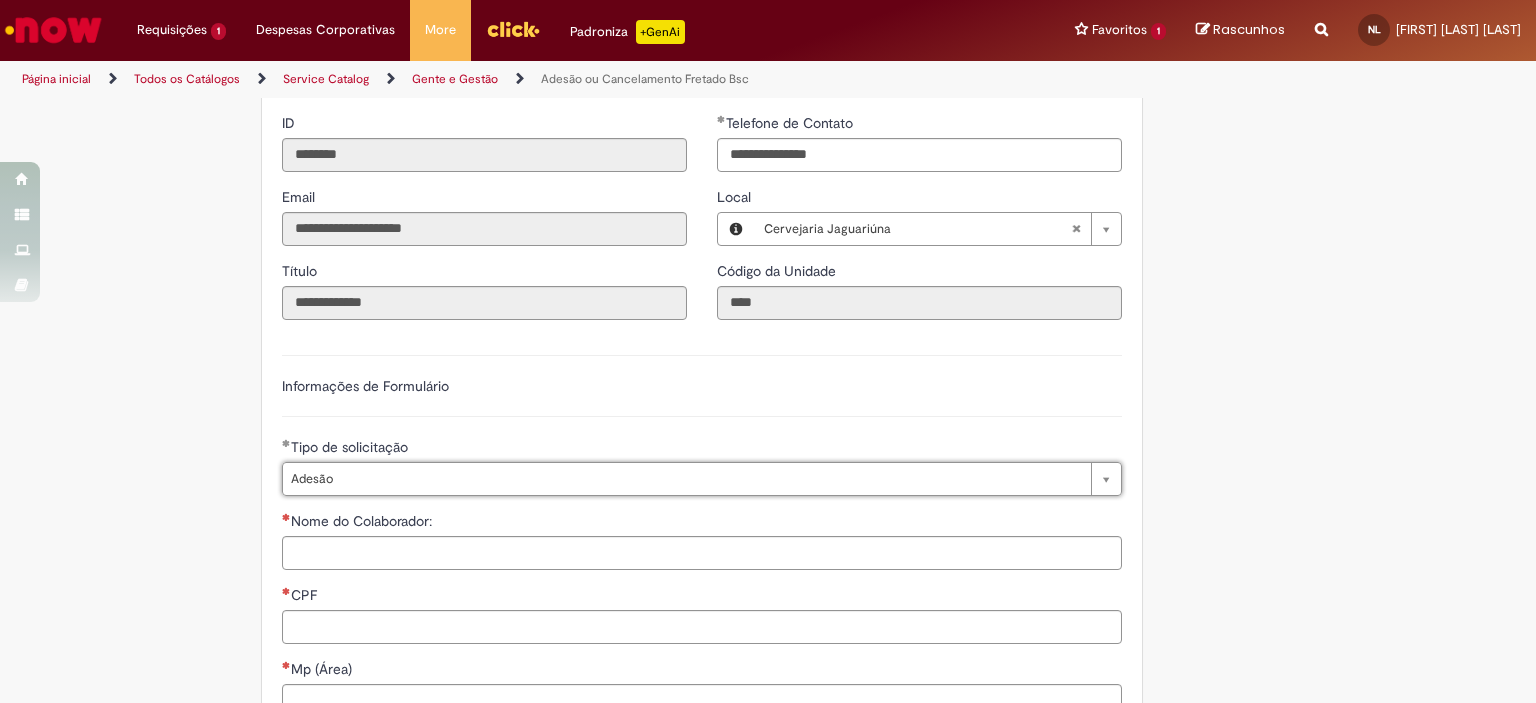scroll, scrollTop: 400, scrollLeft: 0, axis: vertical 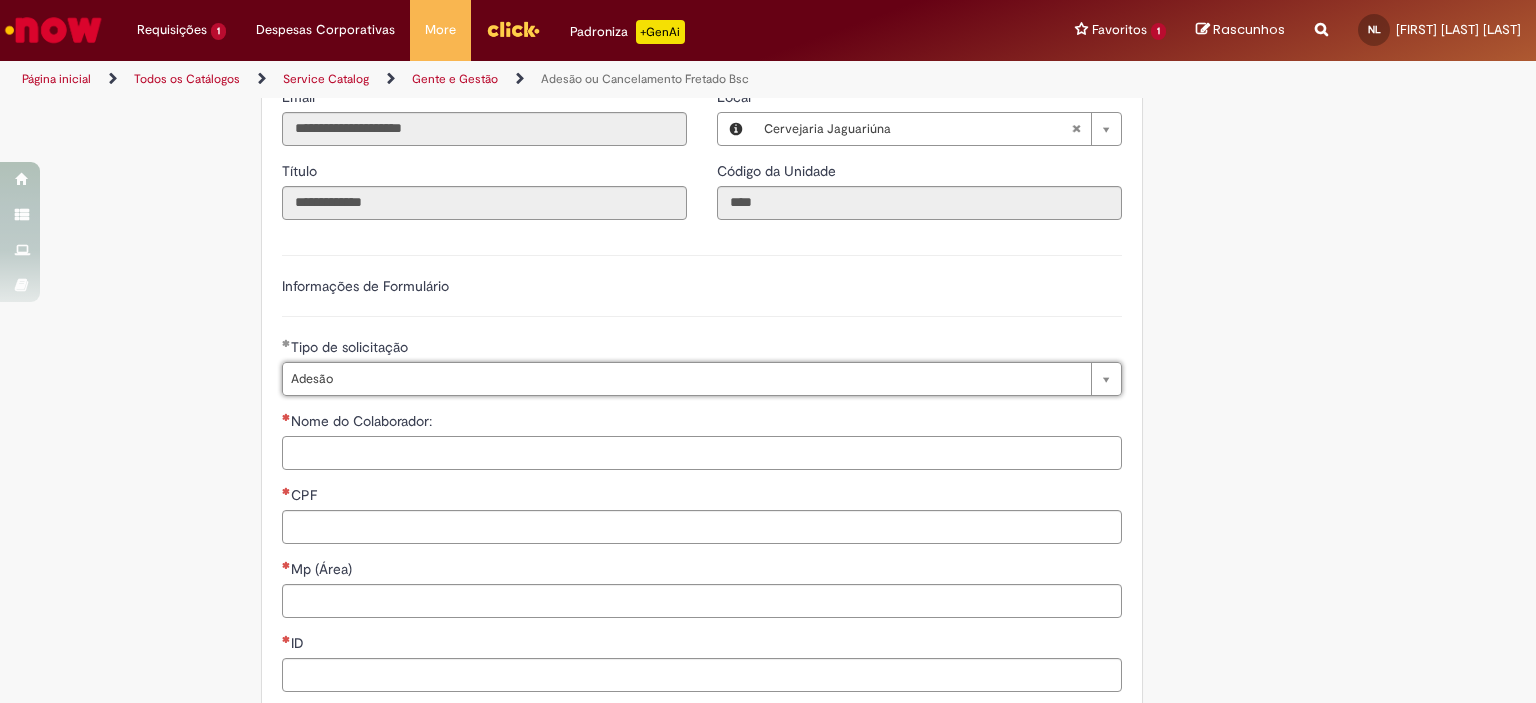 click on "Nome do Colaborador:" at bounding box center (702, 453) 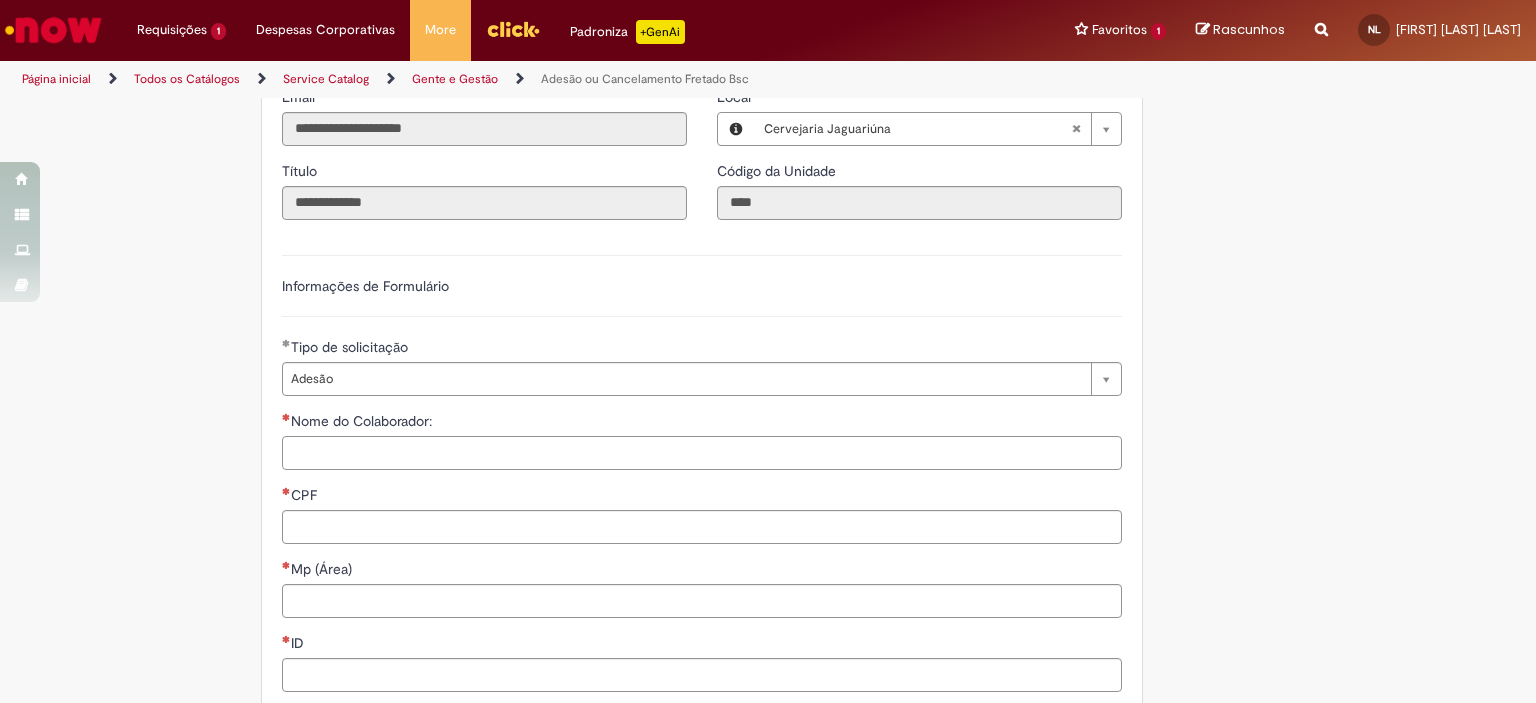 click on "Nome do Colaborador:" at bounding box center (702, 453) 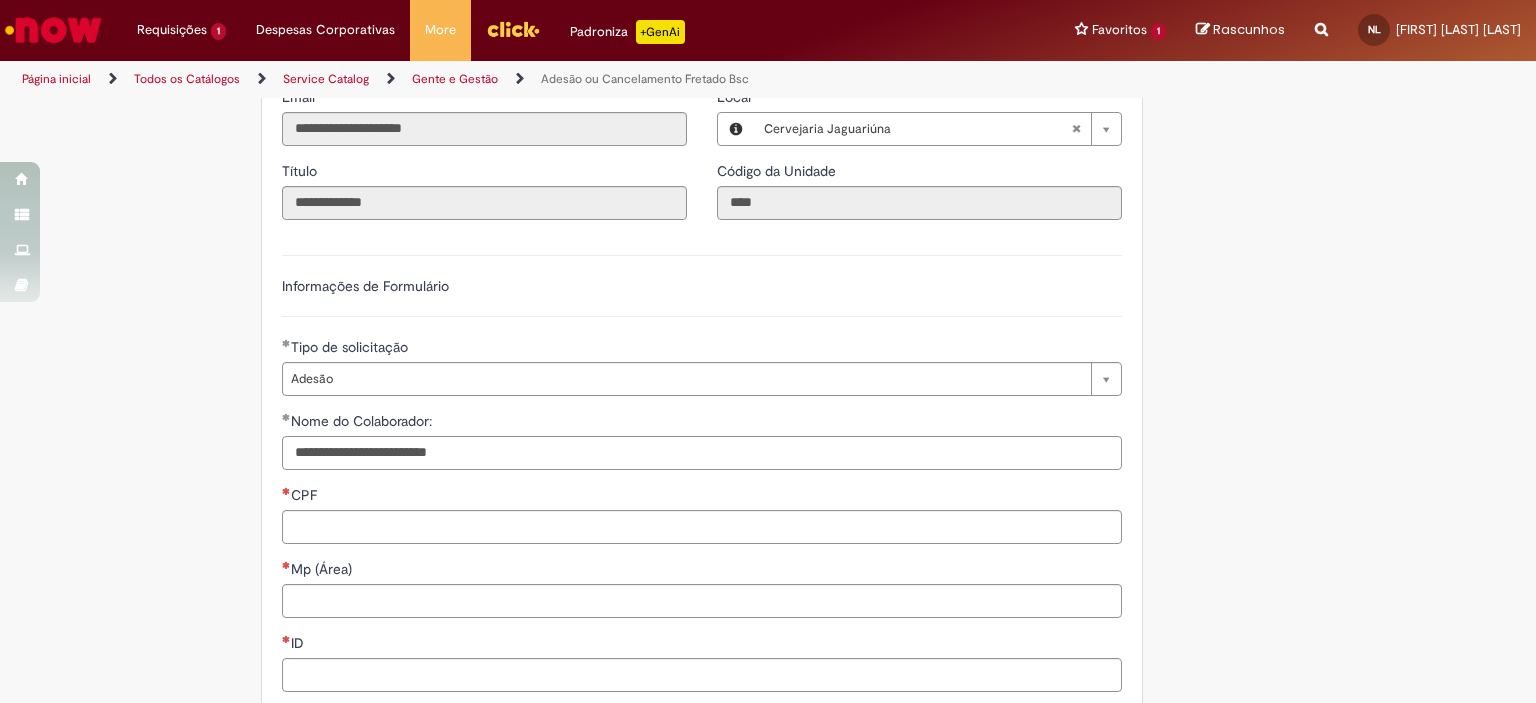 type on "**********" 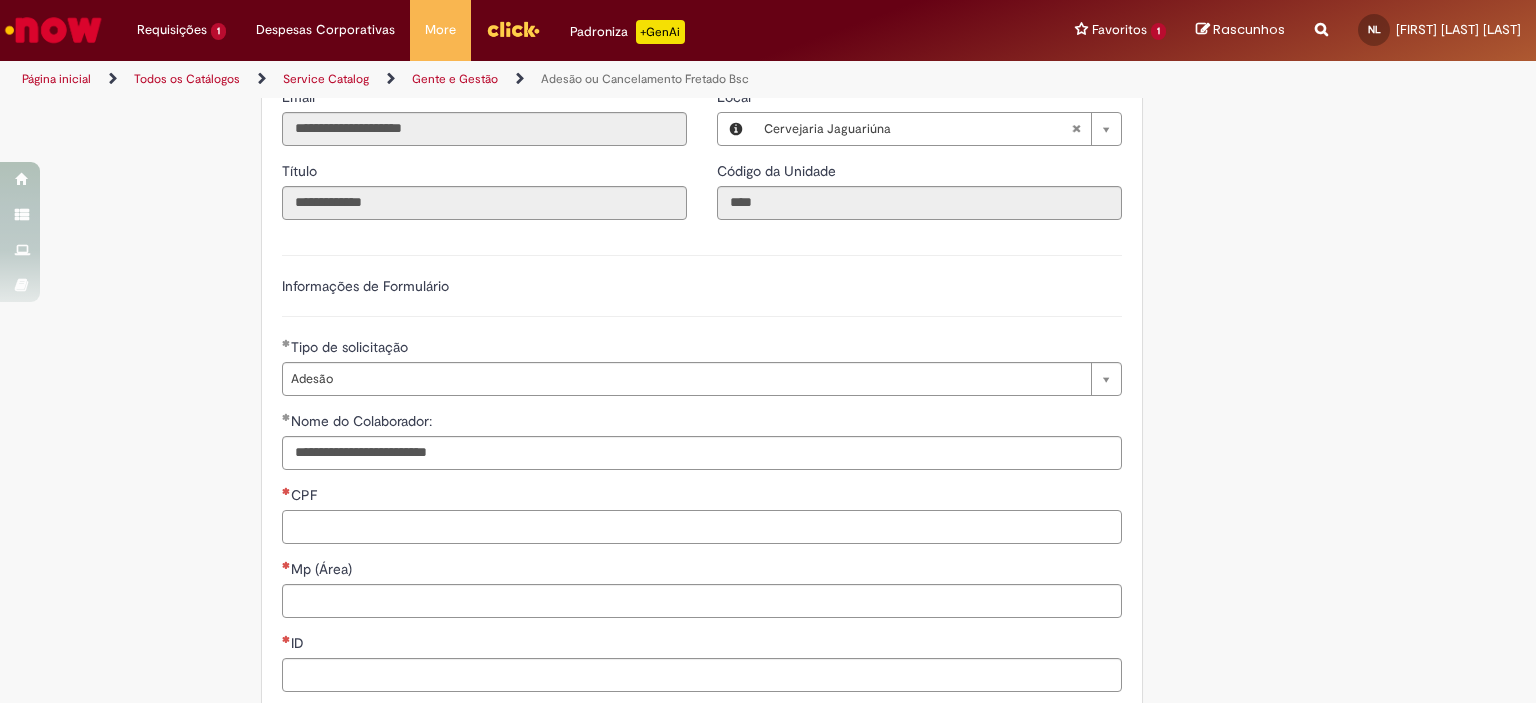 click on "CPF" at bounding box center [702, 527] 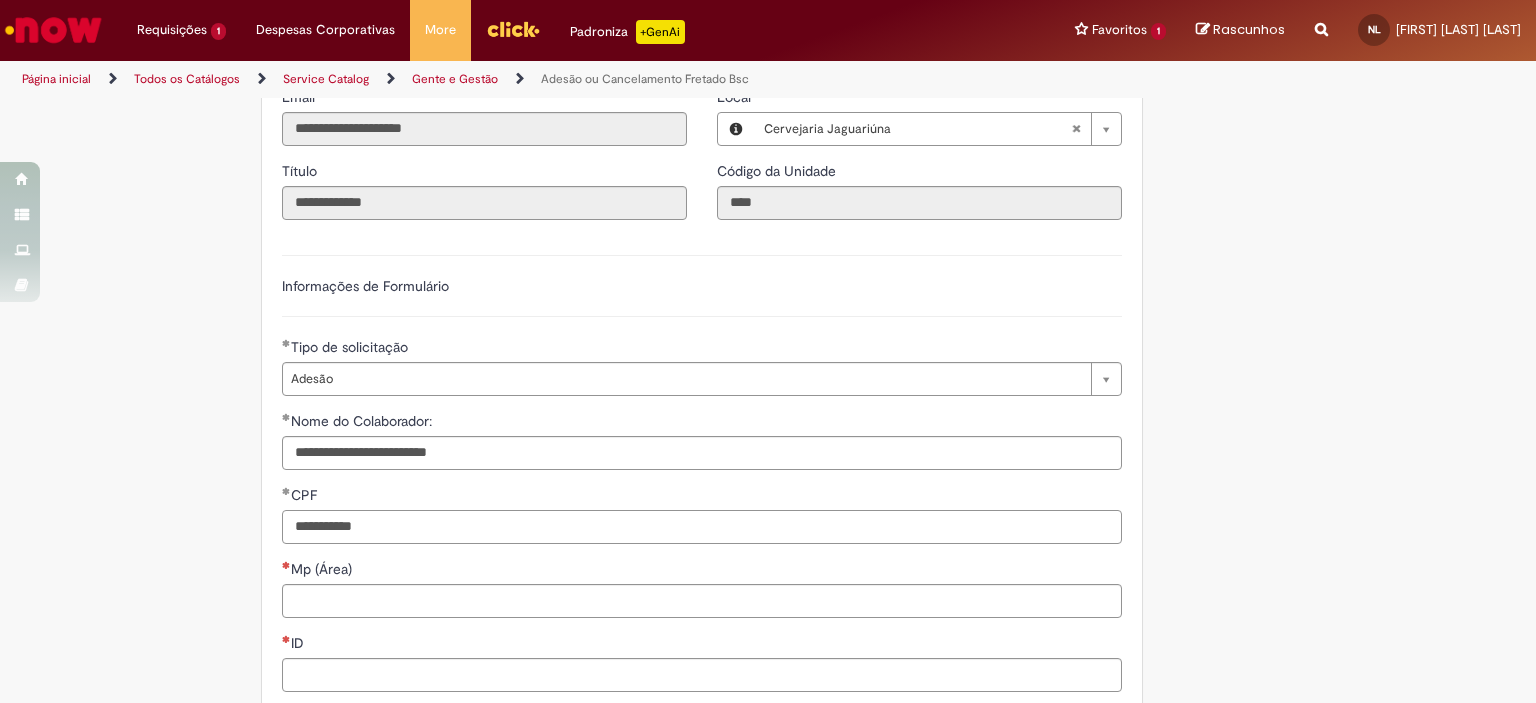 type on "**********" 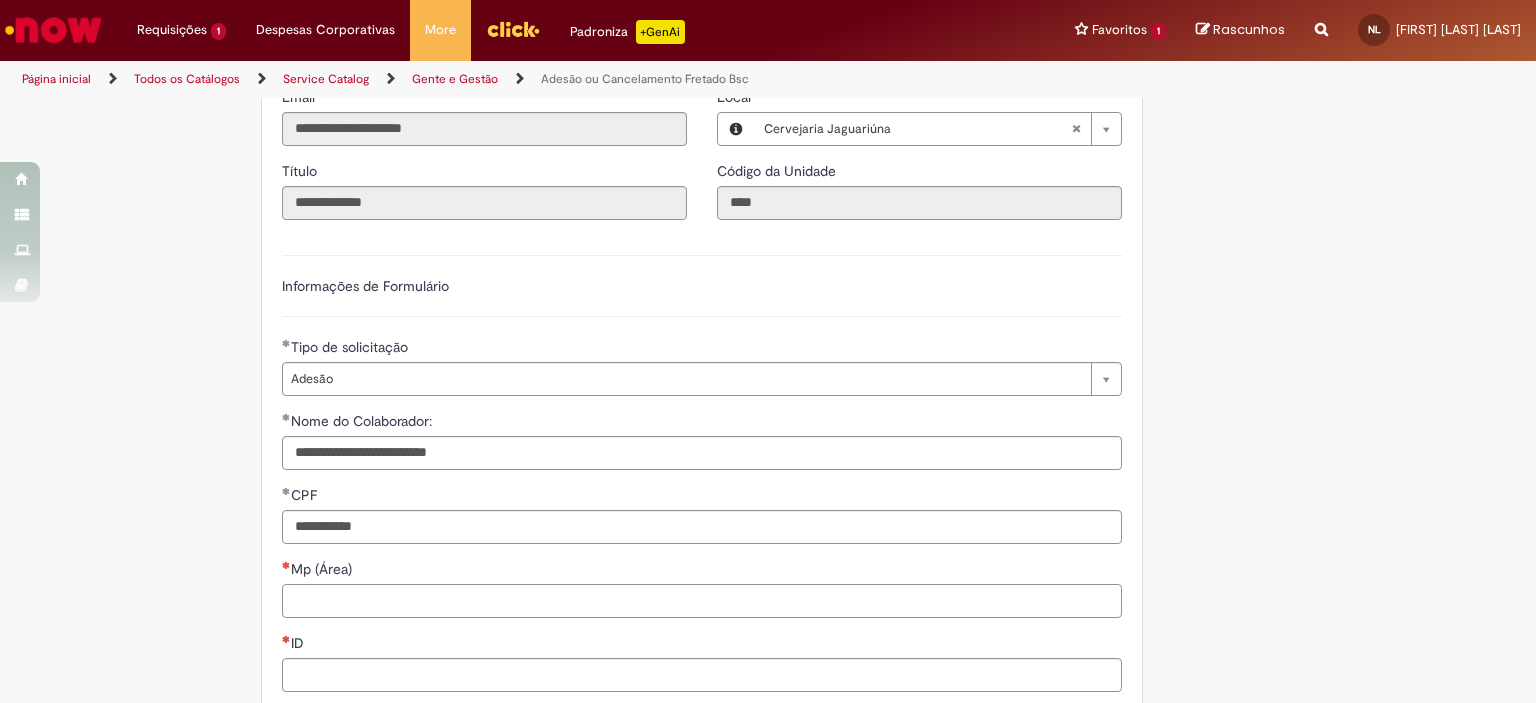 click on "Mp (Área)" at bounding box center [702, 601] 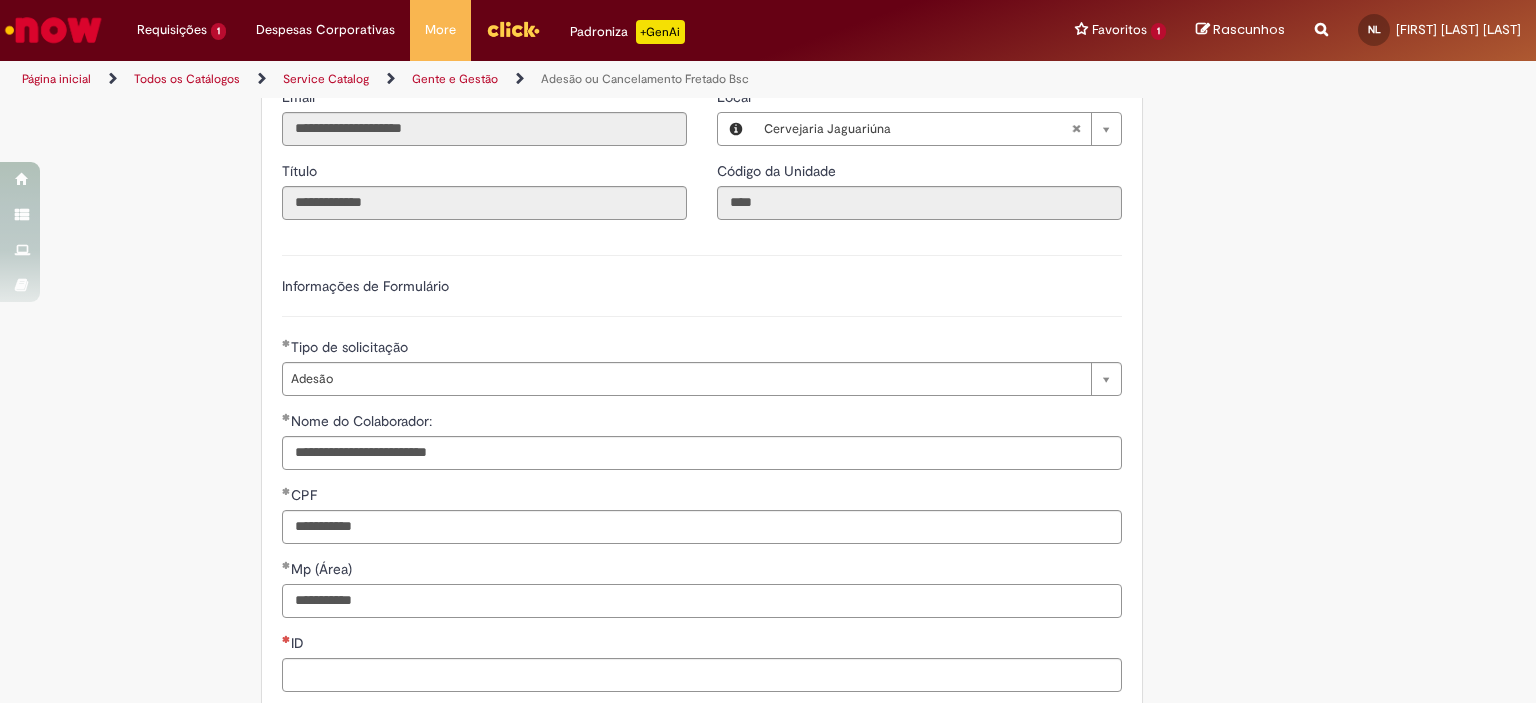 scroll, scrollTop: 500, scrollLeft: 0, axis: vertical 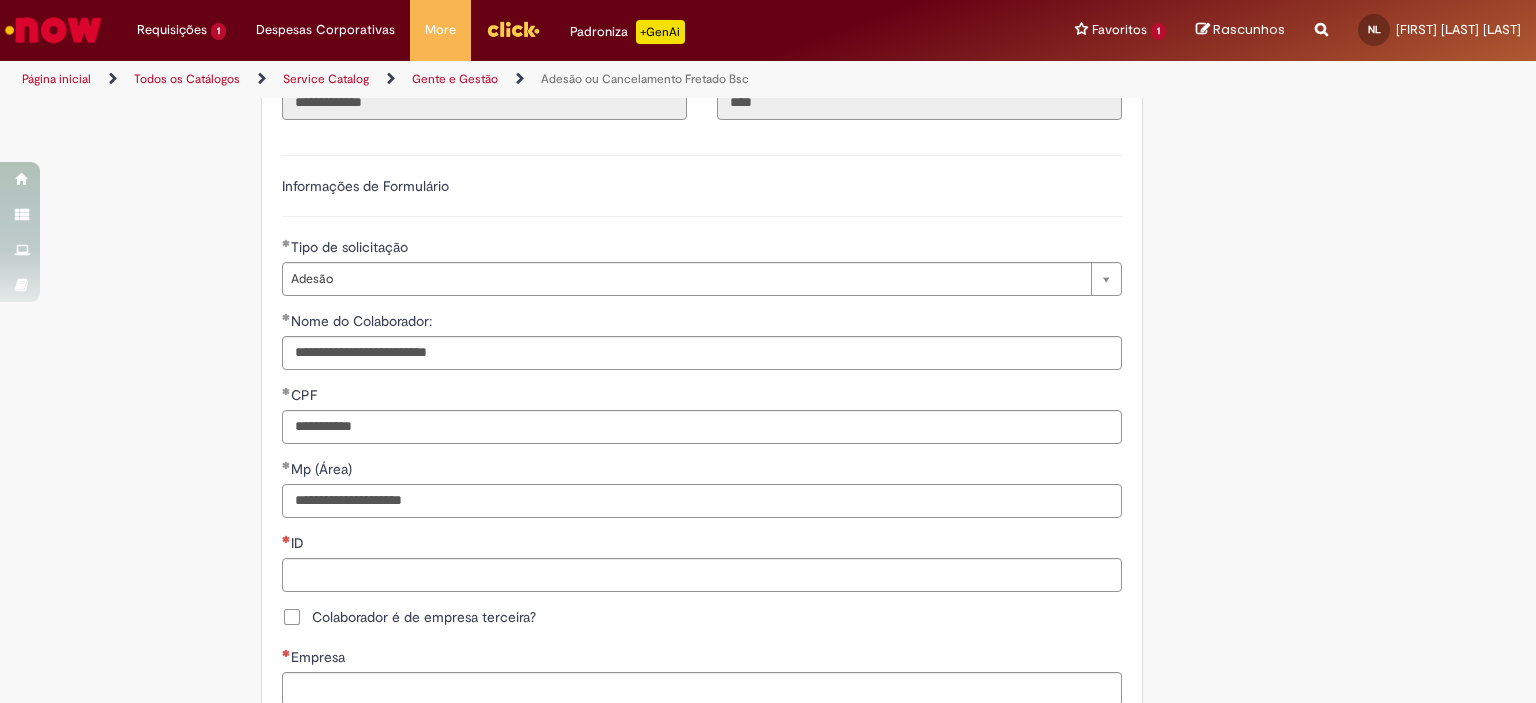 type on "**********" 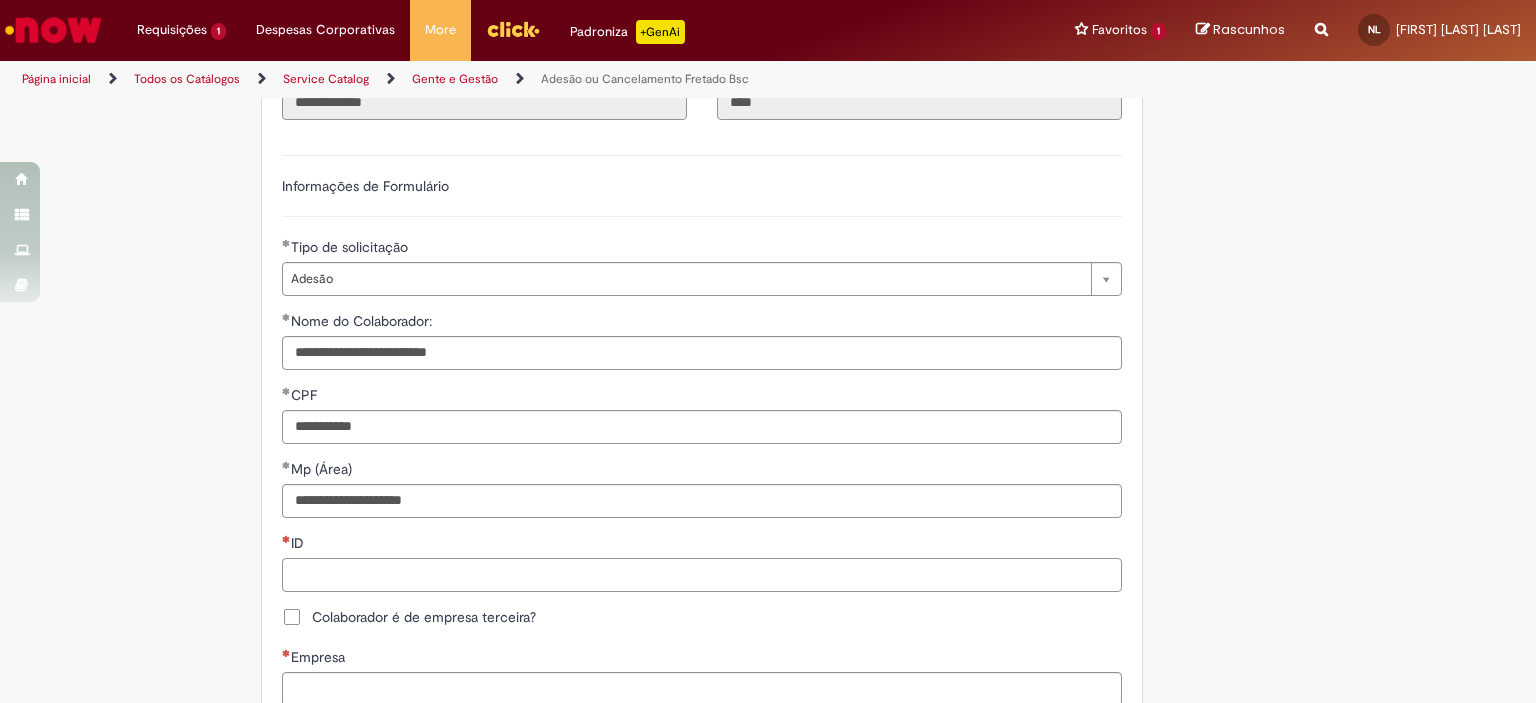 click on "ID" at bounding box center (702, 575) 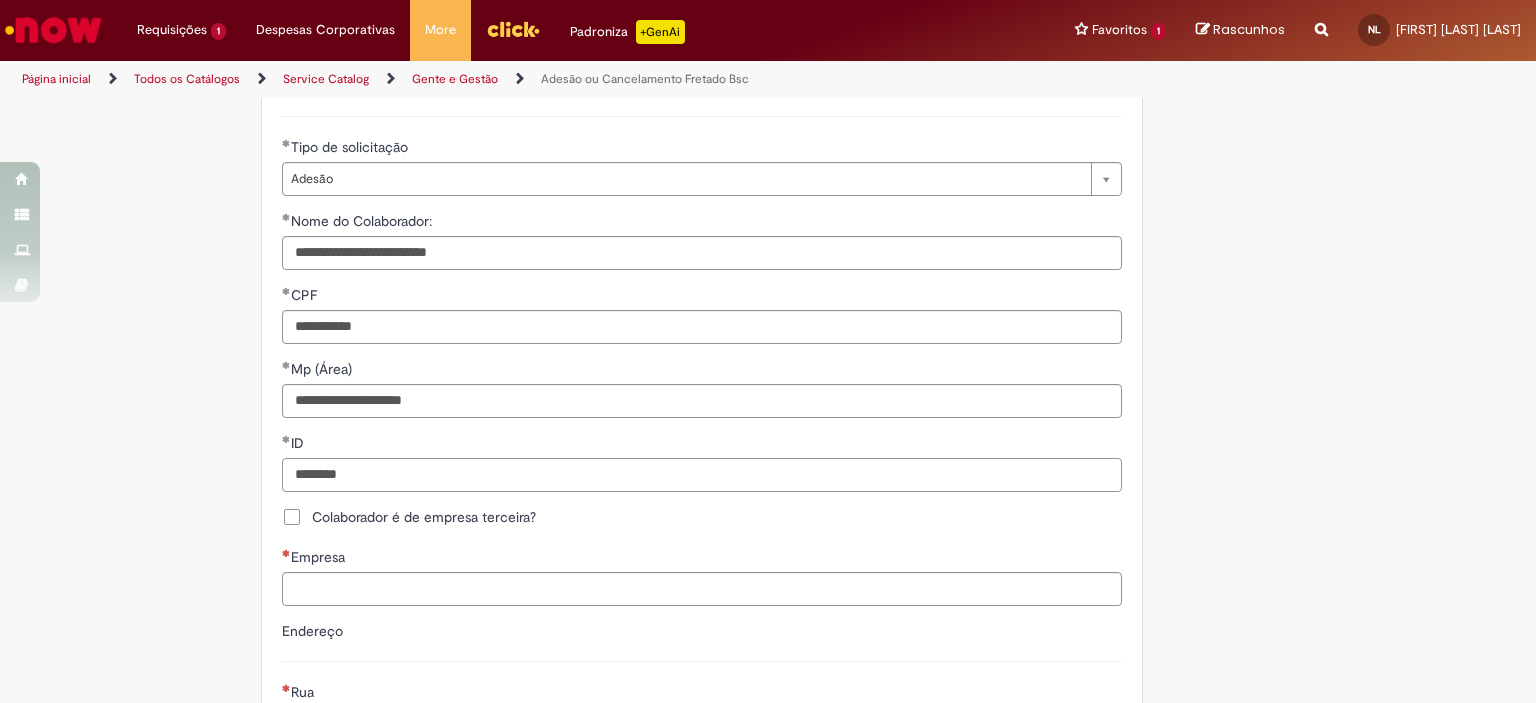 scroll, scrollTop: 700, scrollLeft: 0, axis: vertical 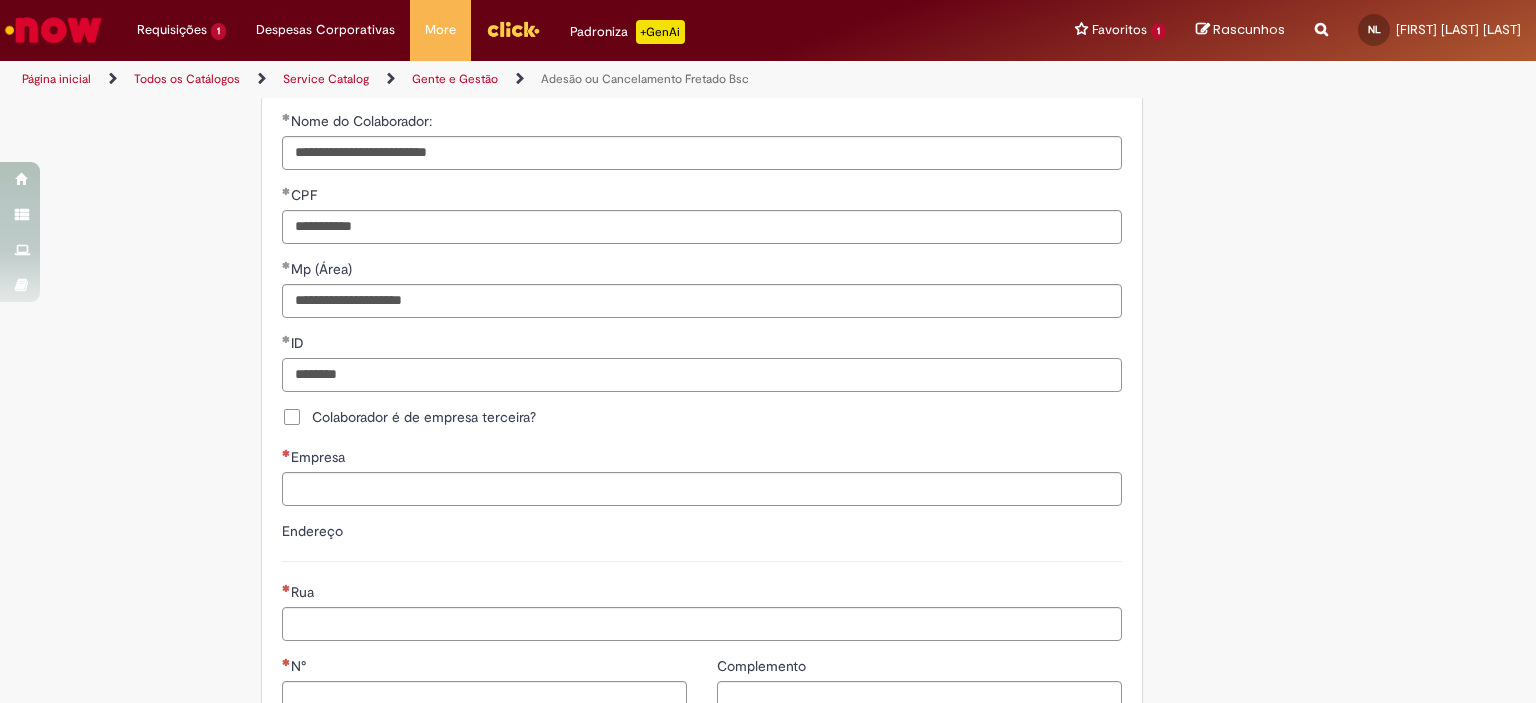 type on "********" 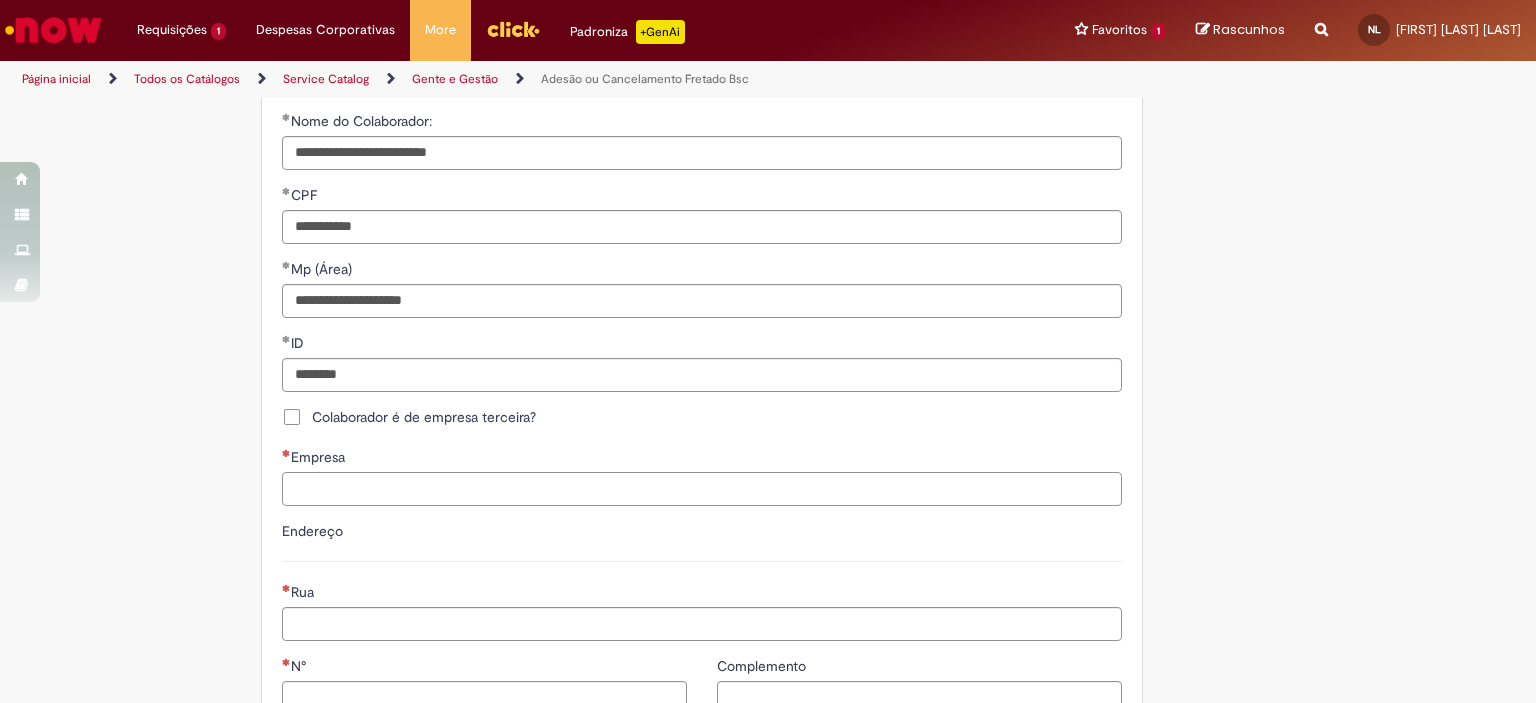 click on "Empresa" at bounding box center [702, 489] 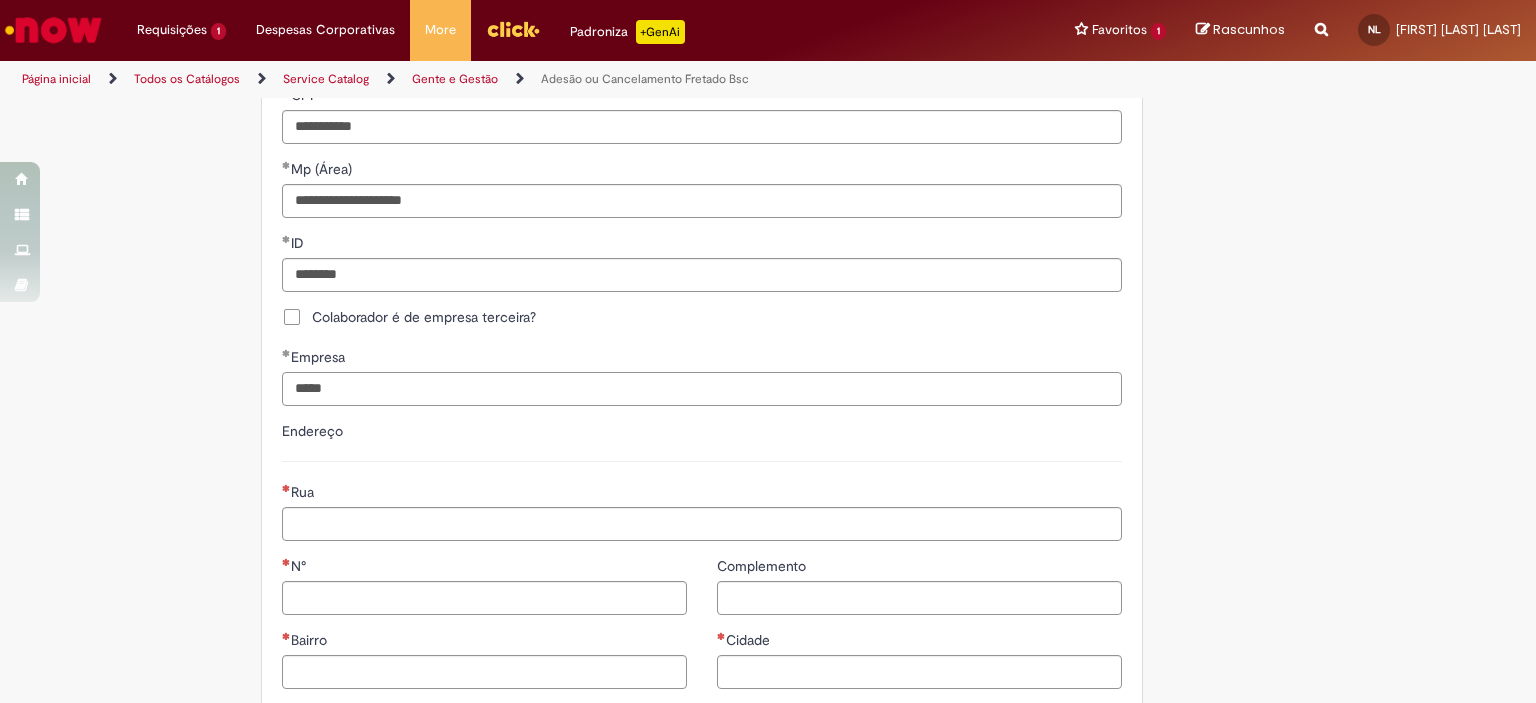 scroll, scrollTop: 900, scrollLeft: 0, axis: vertical 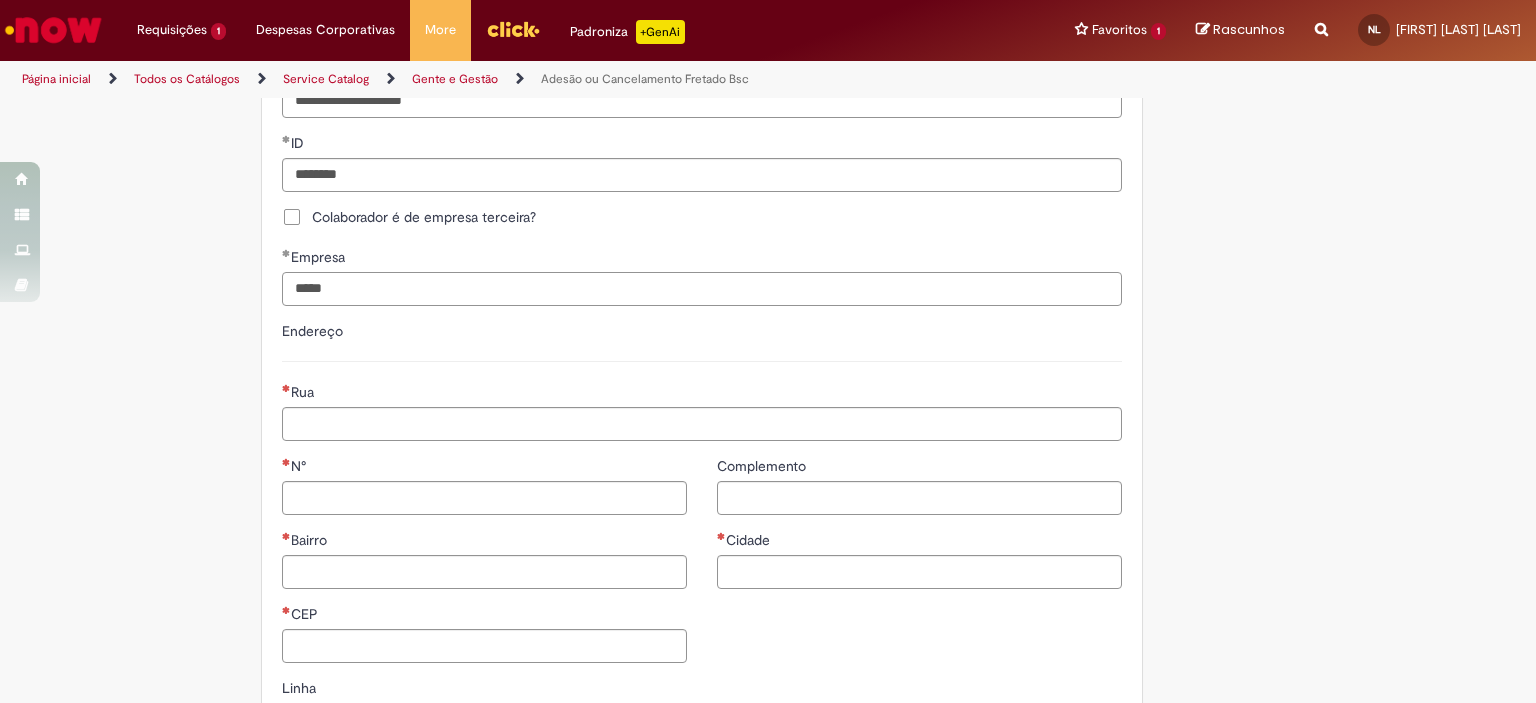 type on "*****" 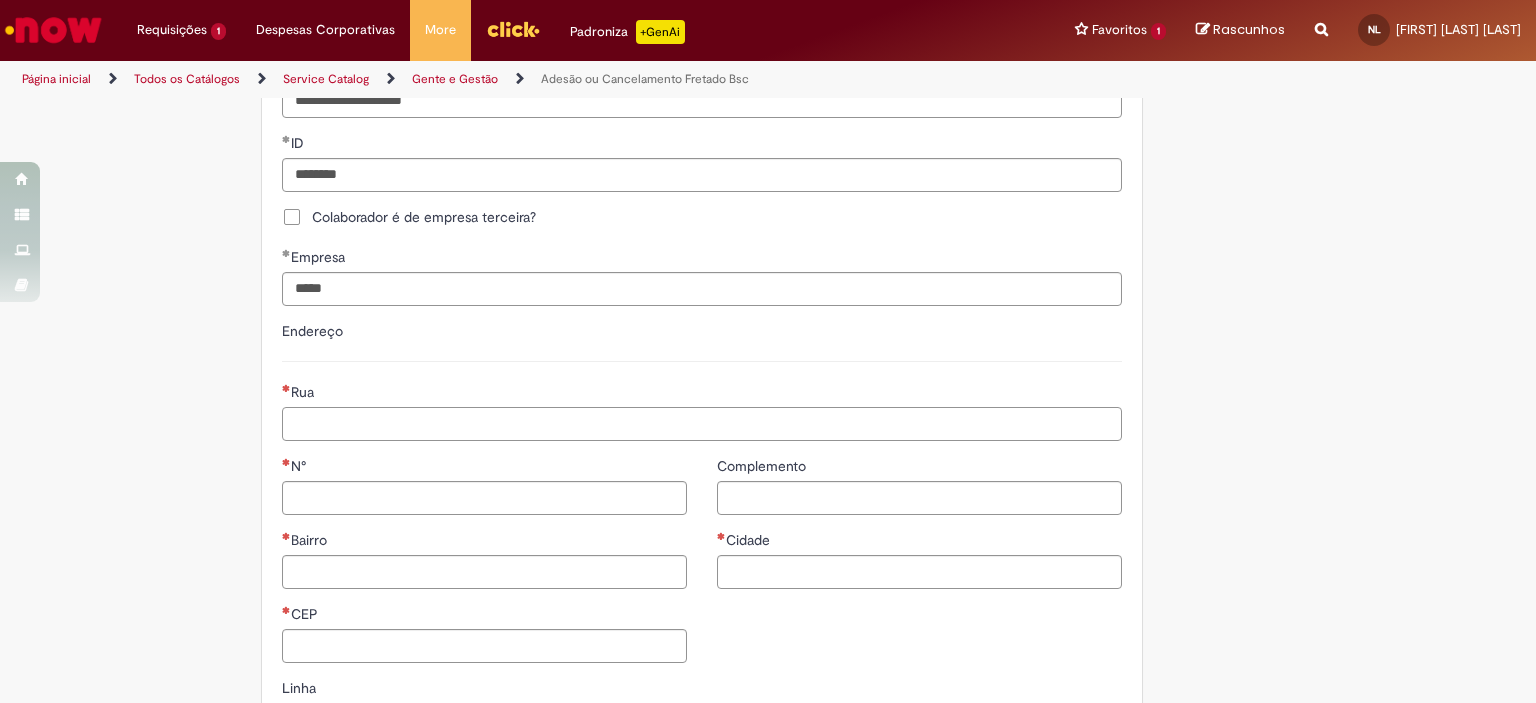 click on "Rua" at bounding box center [702, 424] 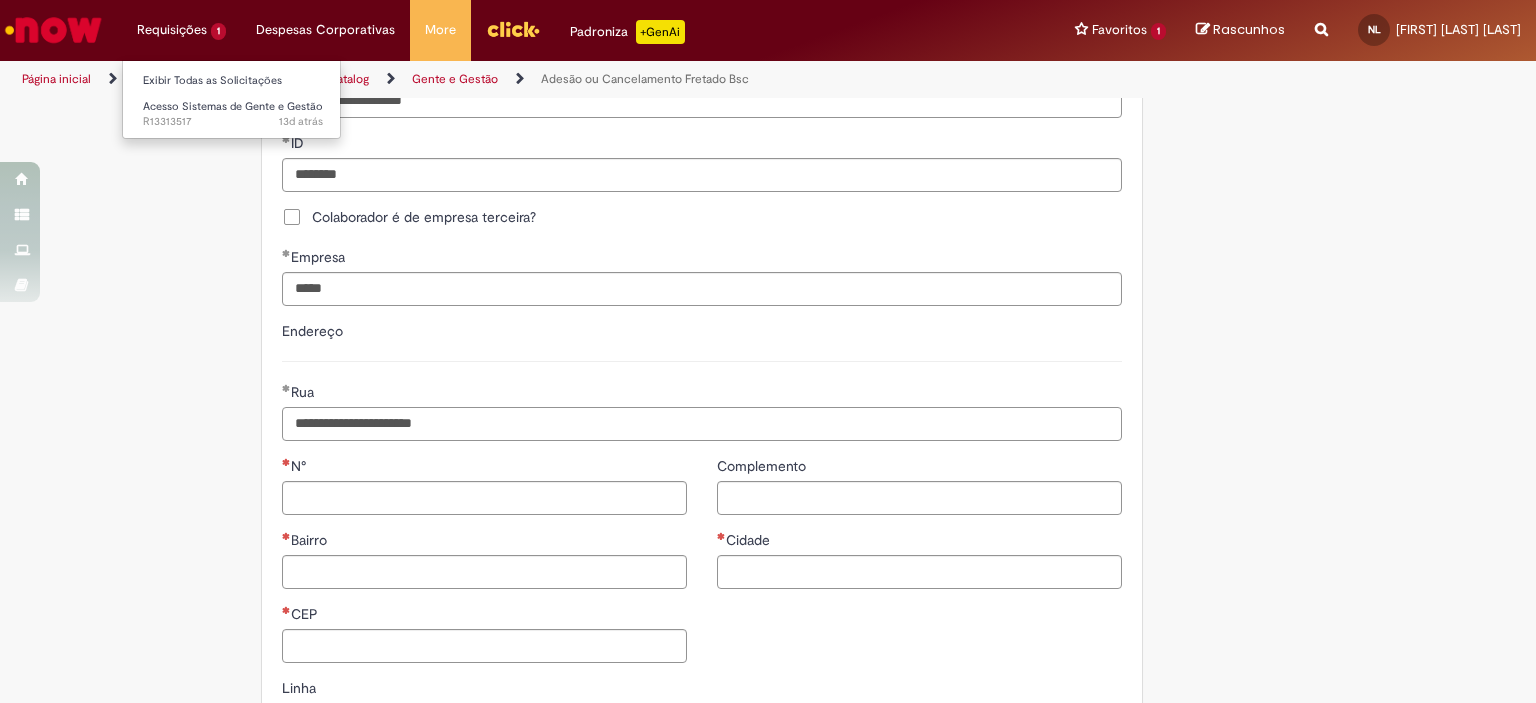 type on "**********" 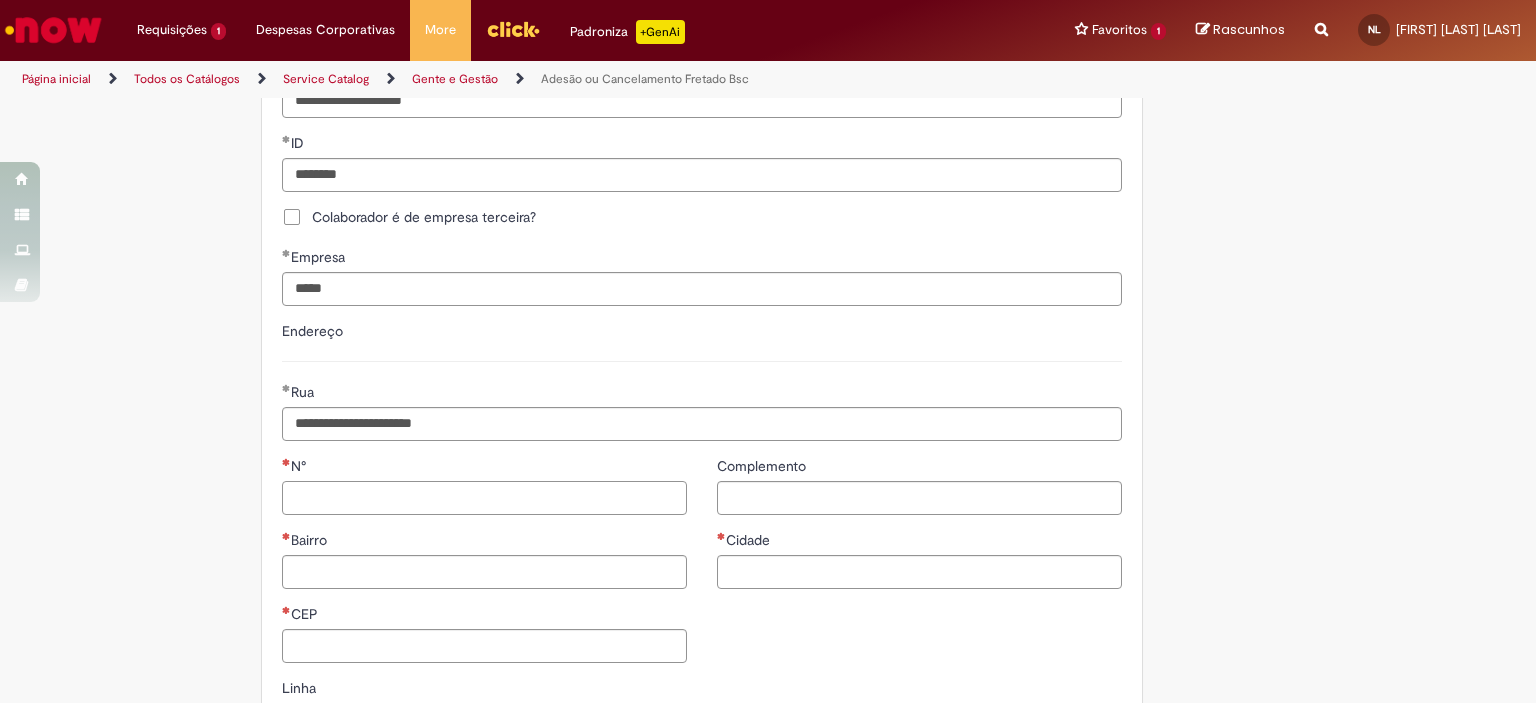 click on "N°" at bounding box center (484, 498) 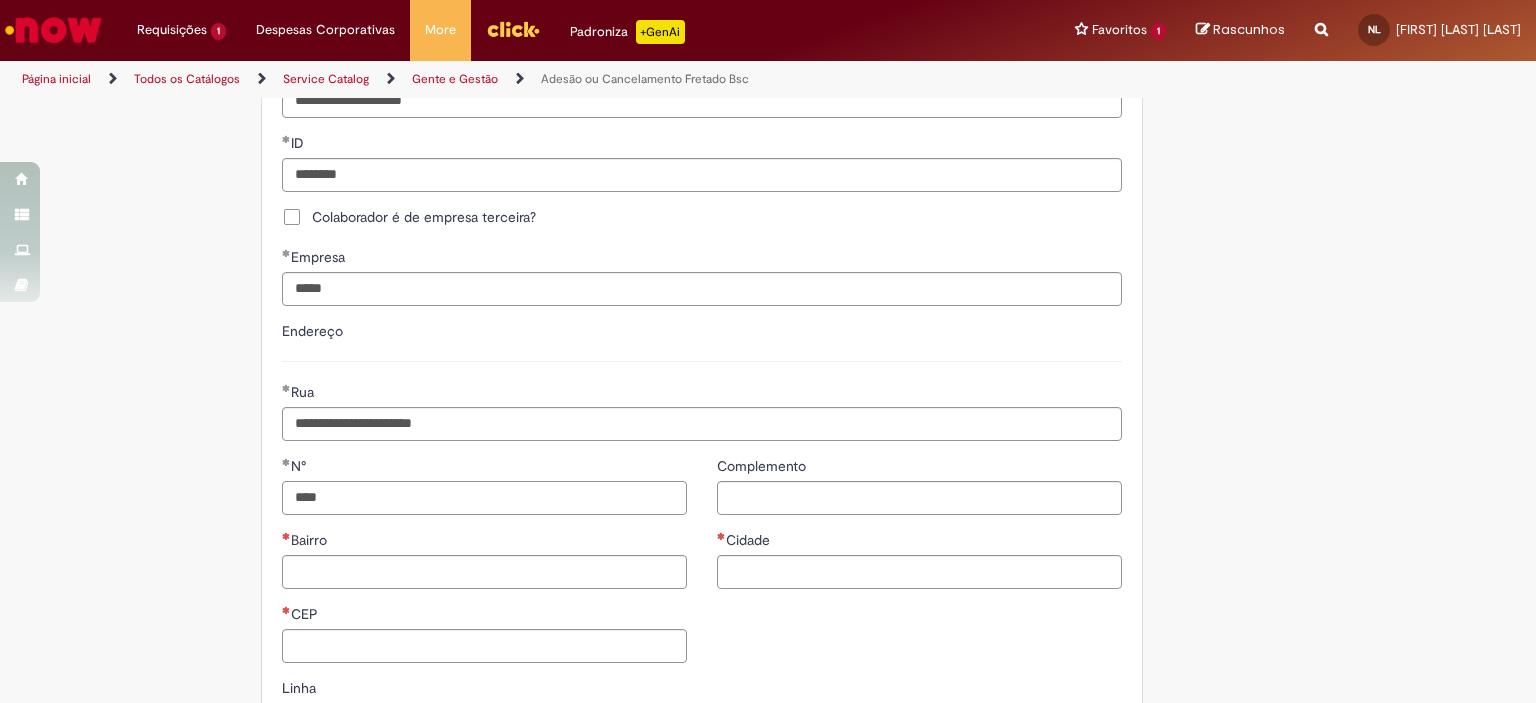 type on "****" 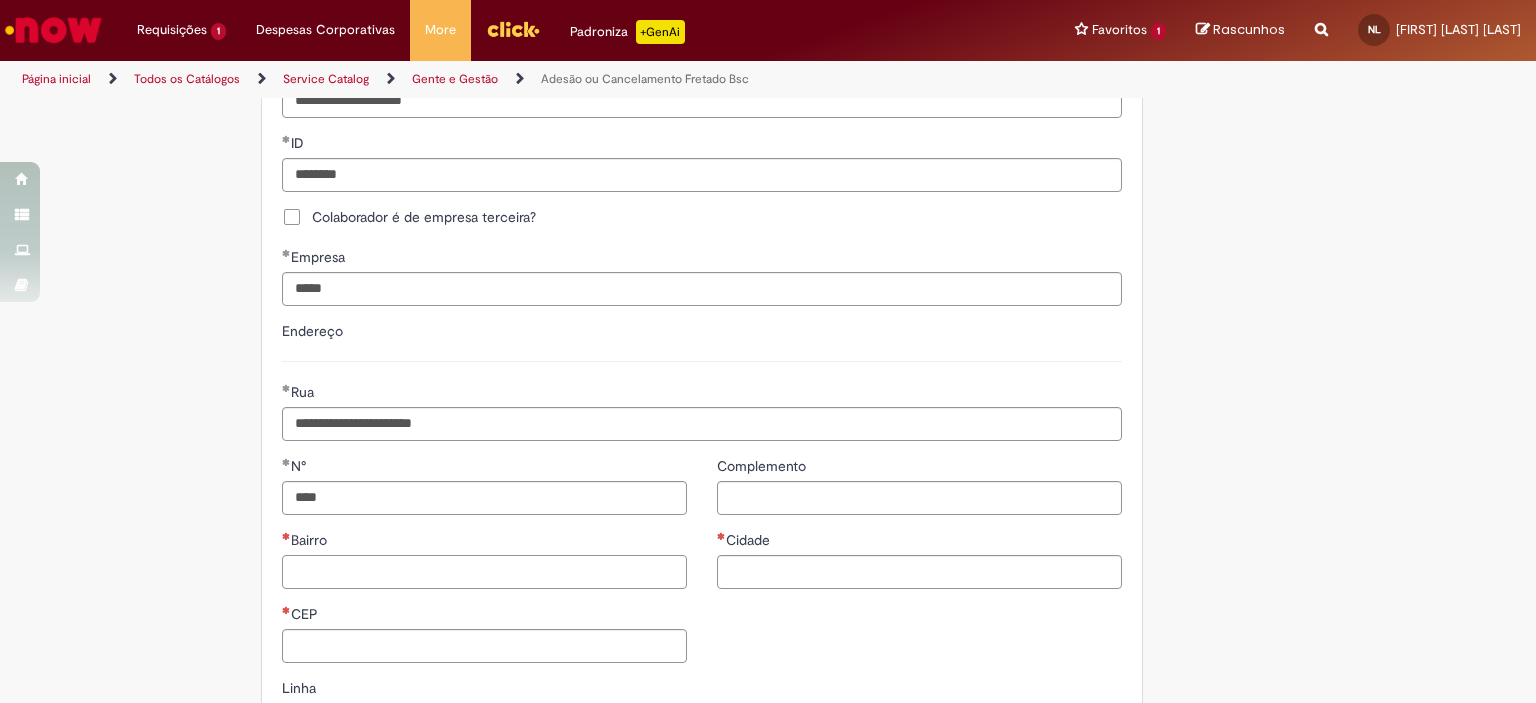 click on "Bairro" at bounding box center (484, 572) 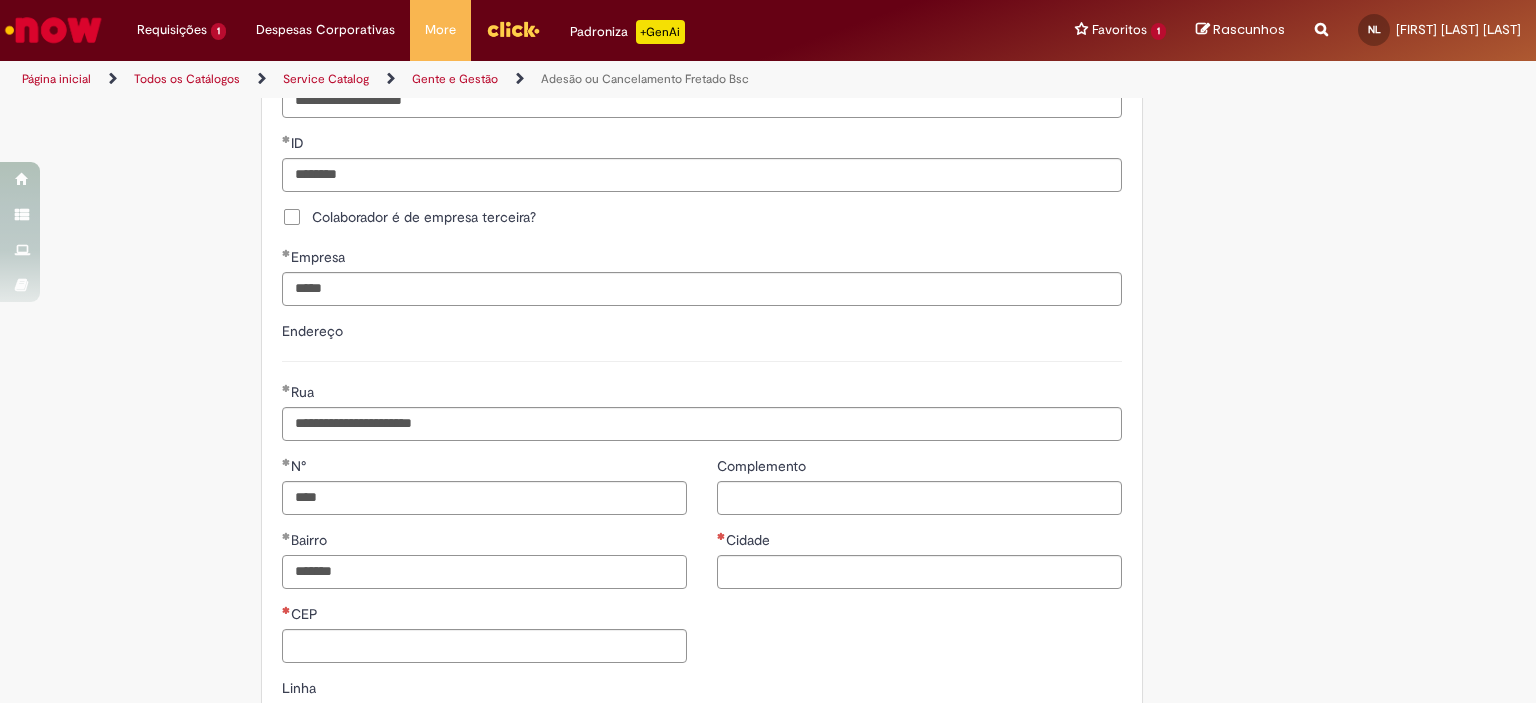 type on "*******" 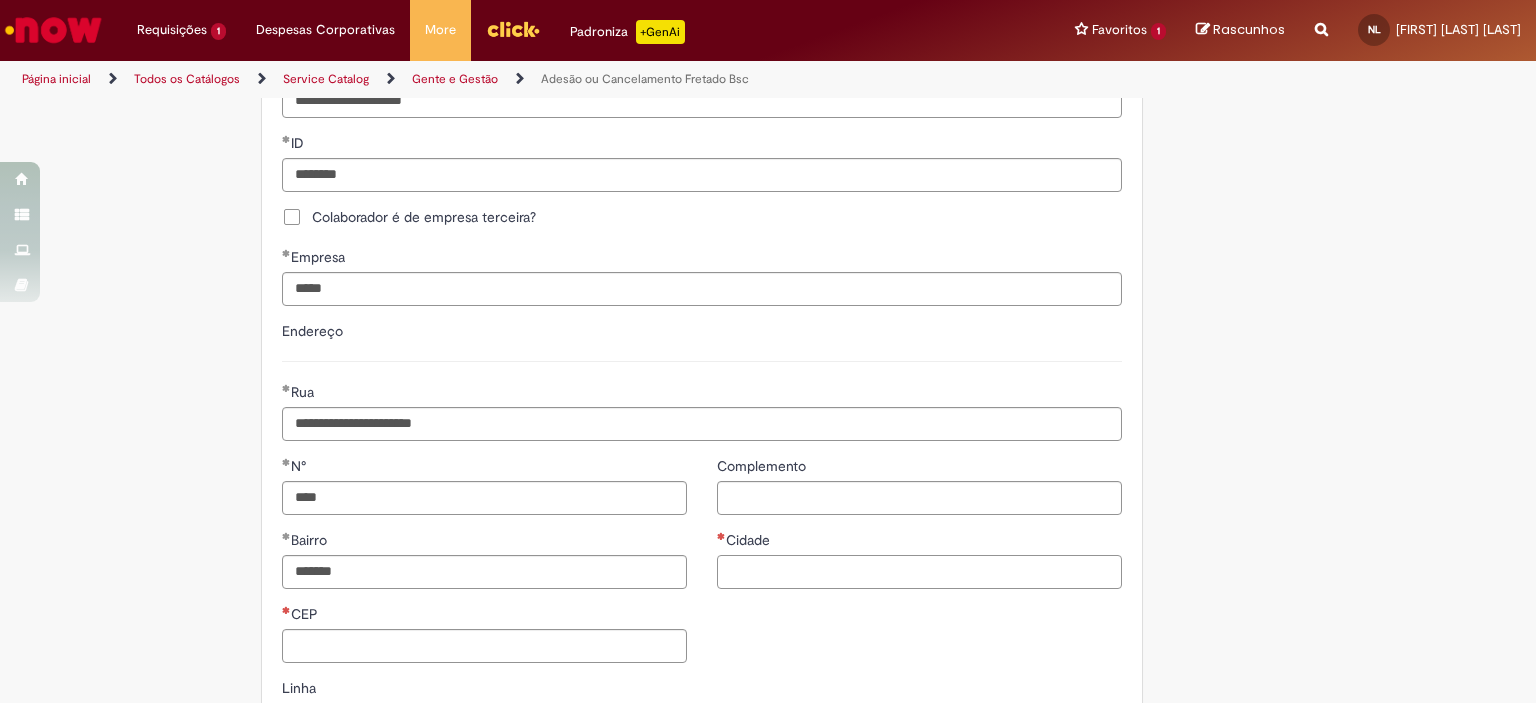 click on "Cidade" at bounding box center [919, 572] 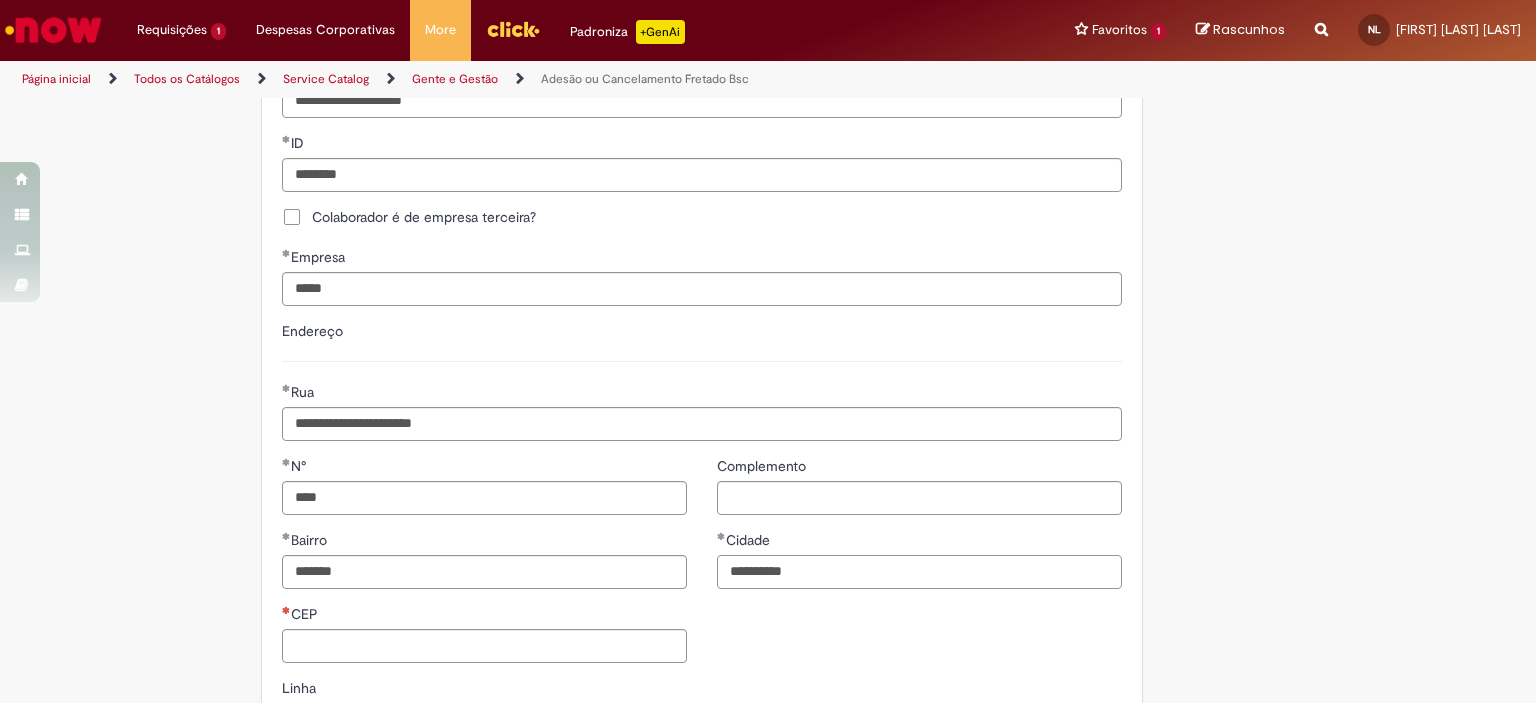 scroll, scrollTop: 1000, scrollLeft: 0, axis: vertical 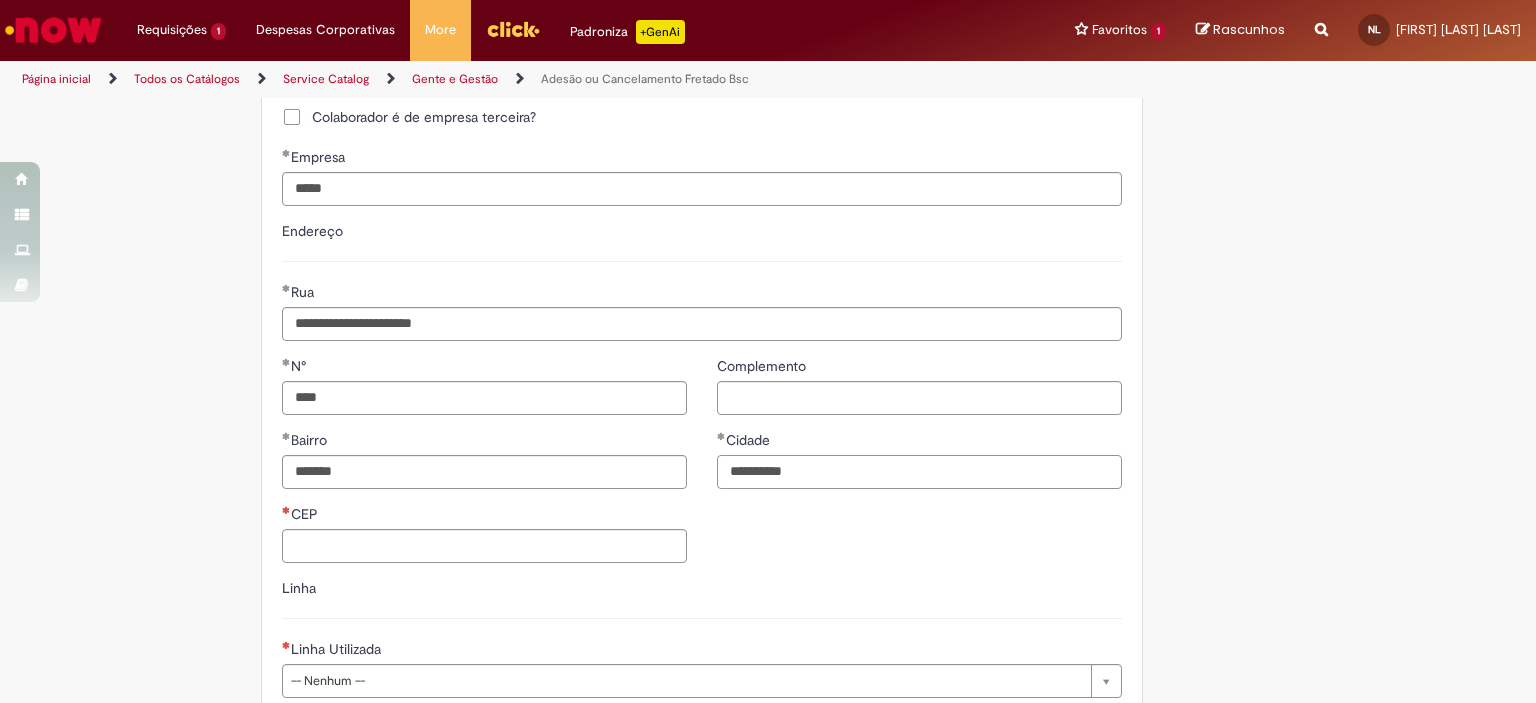 type on "**********" 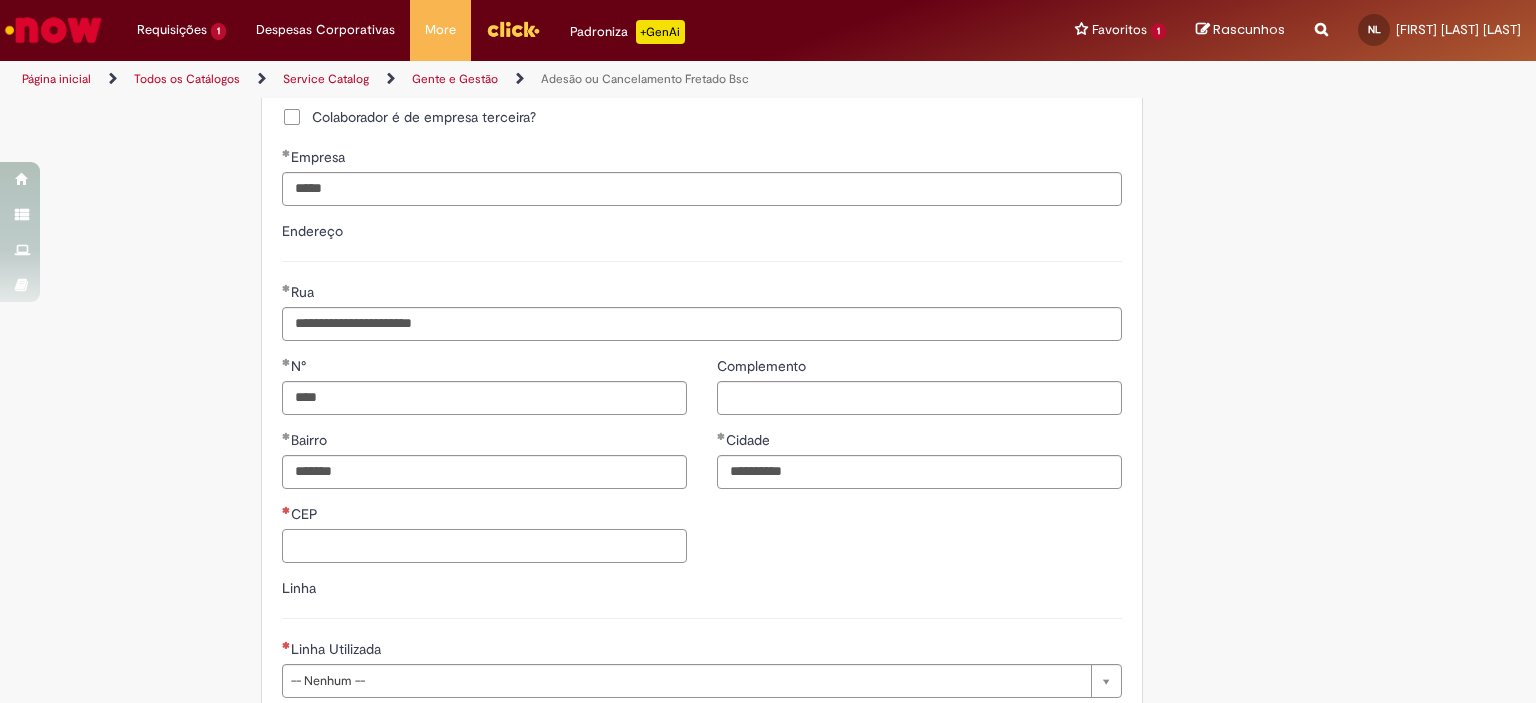 click on "CEP" at bounding box center [484, 546] 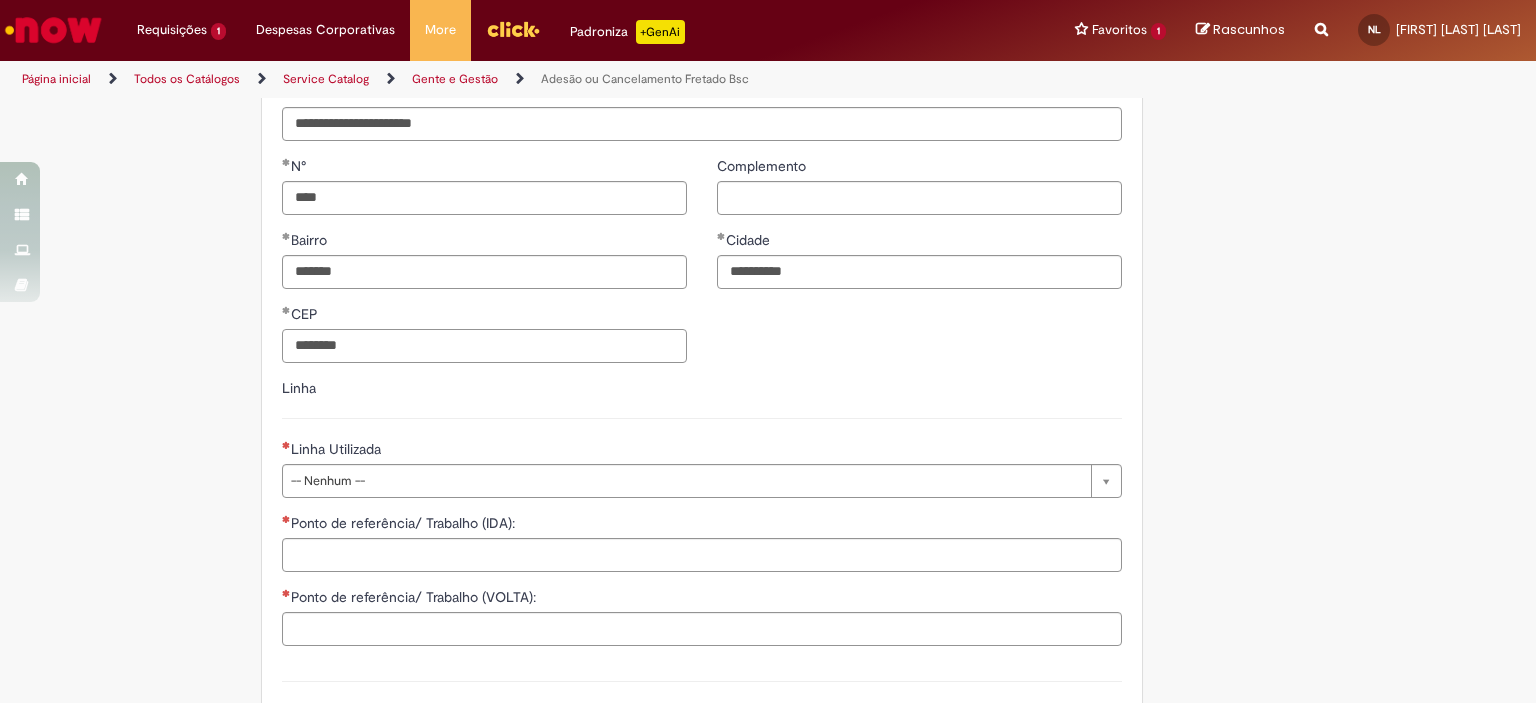 scroll, scrollTop: 1300, scrollLeft: 0, axis: vertical 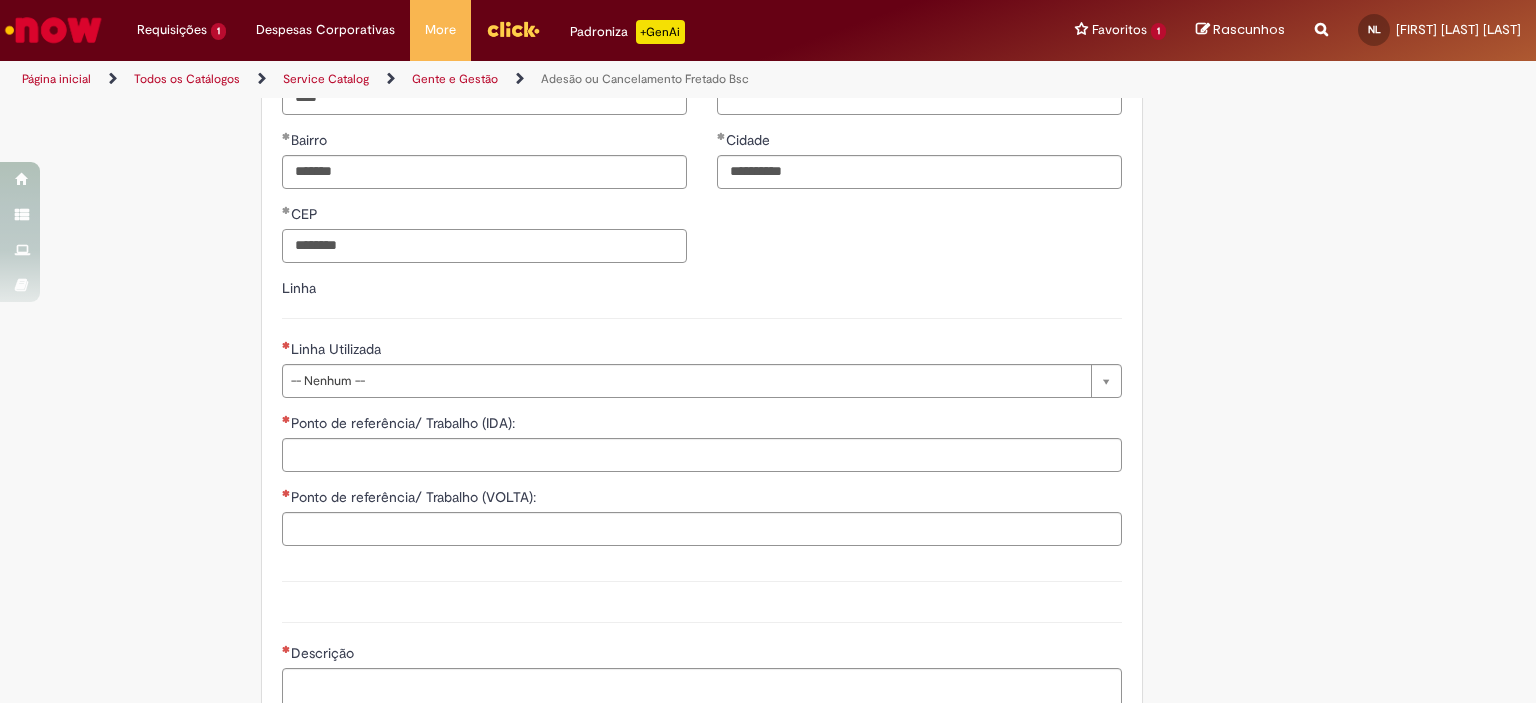 type on "********" 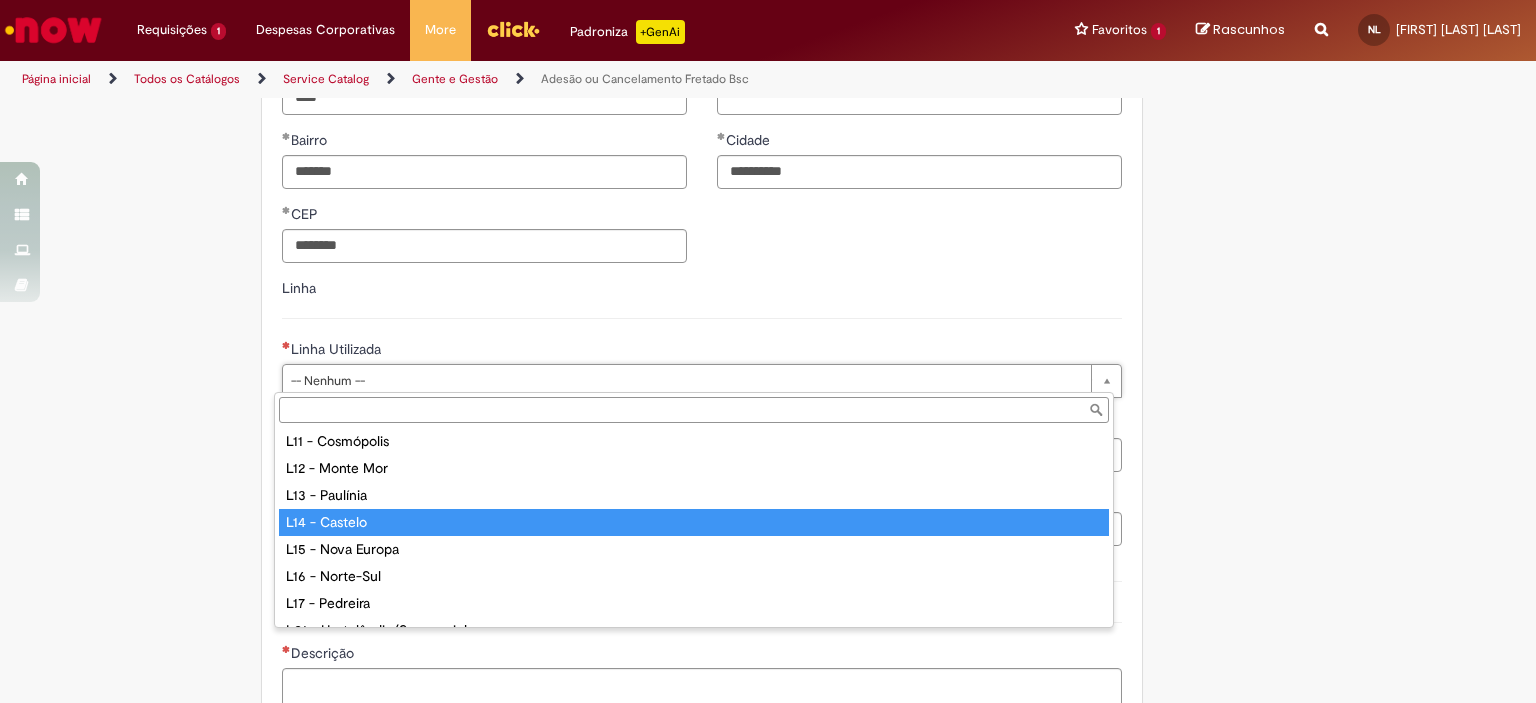 scroll, scrollTop: 400, scrollLeft: 0, axis: vertical 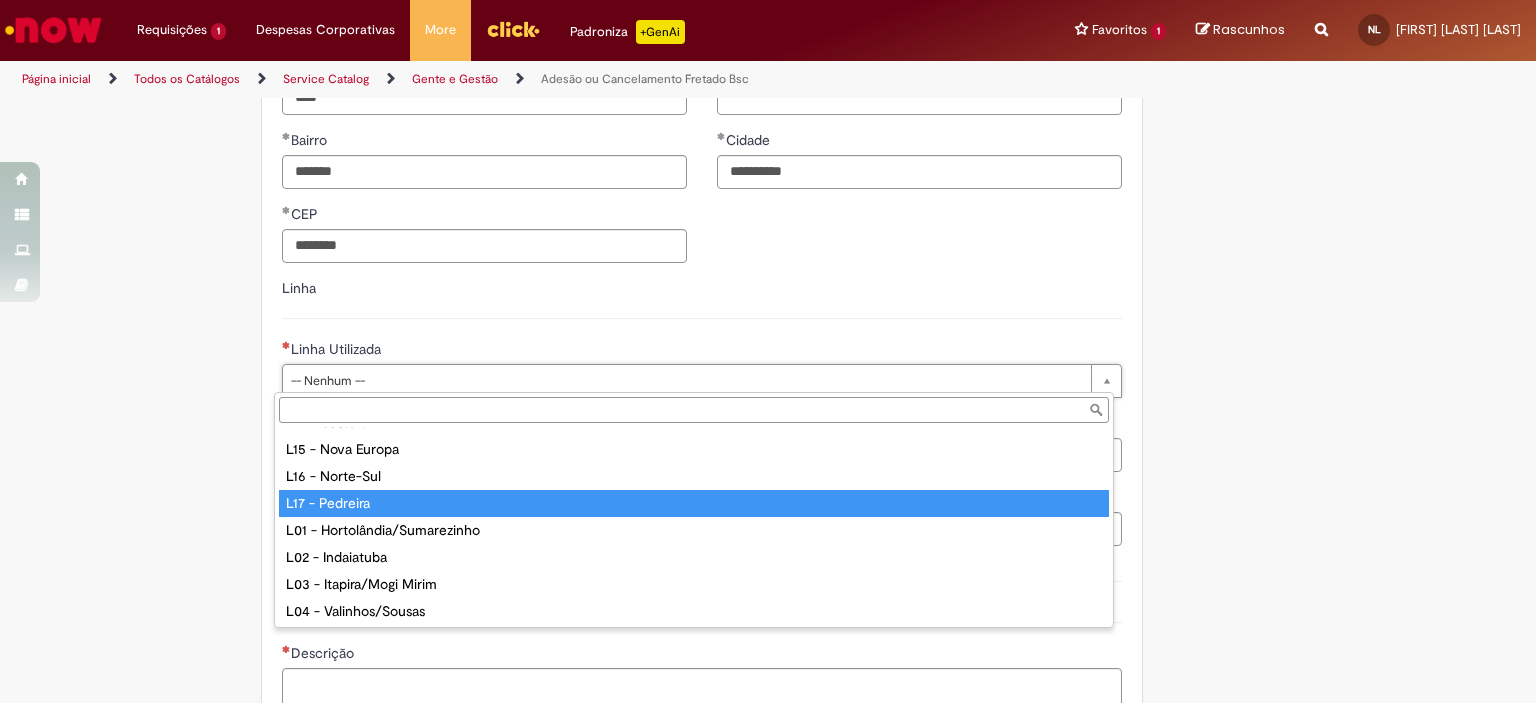 type on "**********" 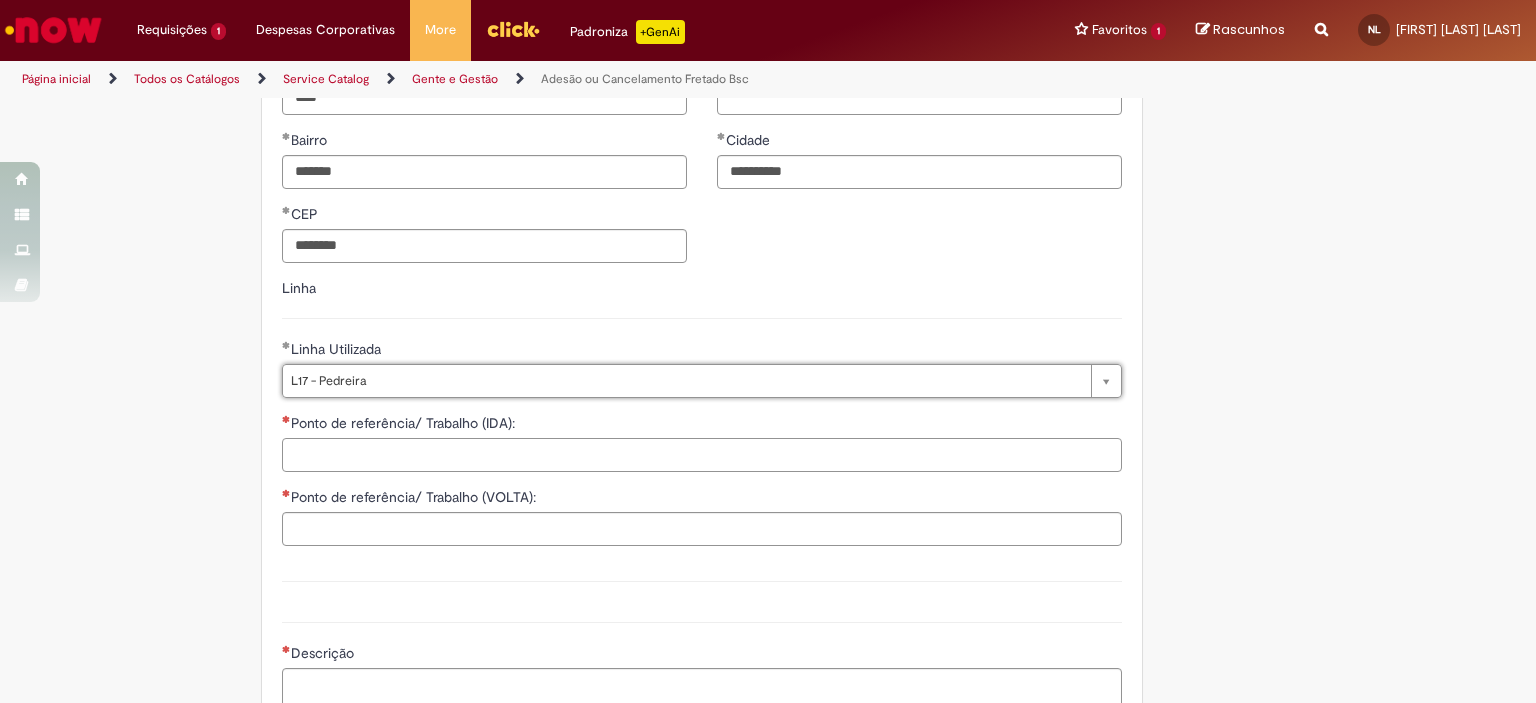 click on "Ponto de referência/ Trabalho (IDA):" at bounding box center [702, 455] 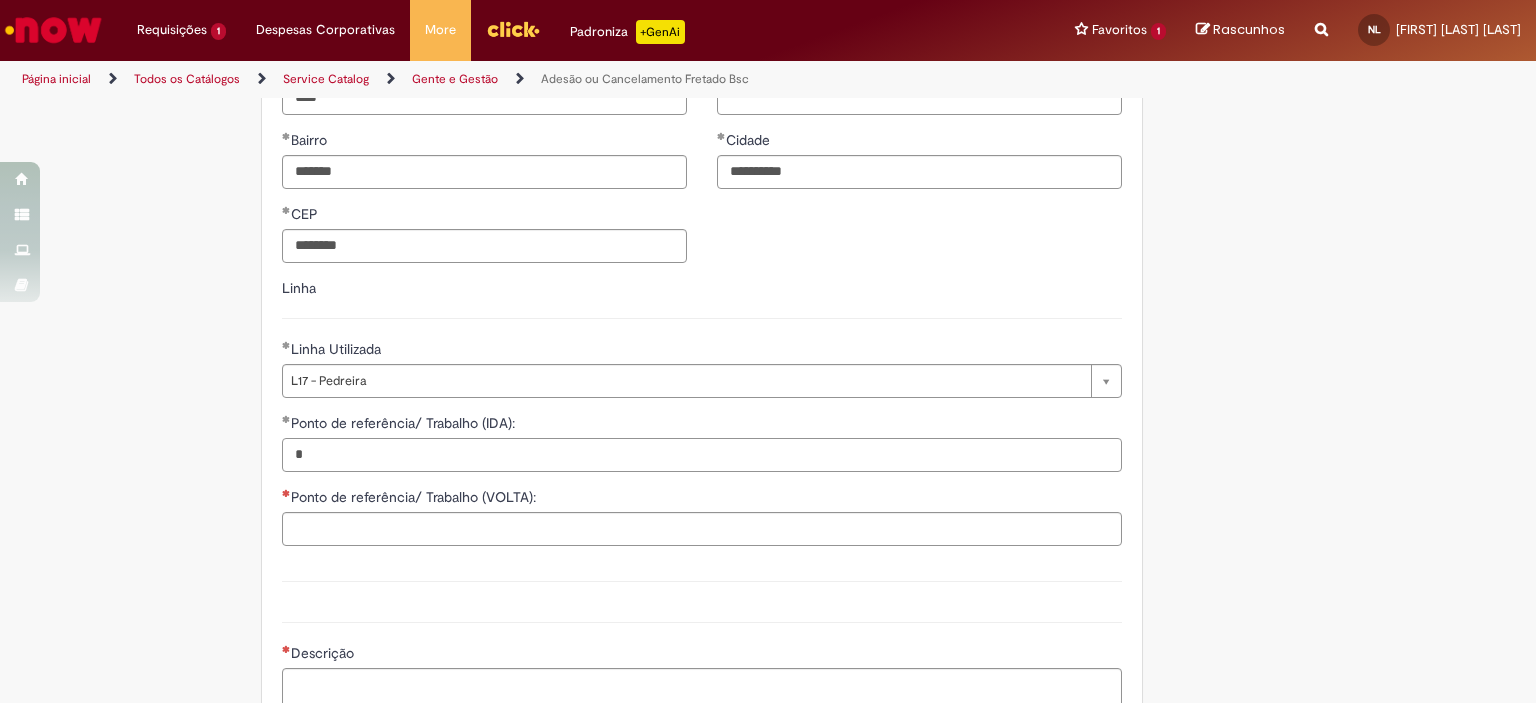 type on "*" 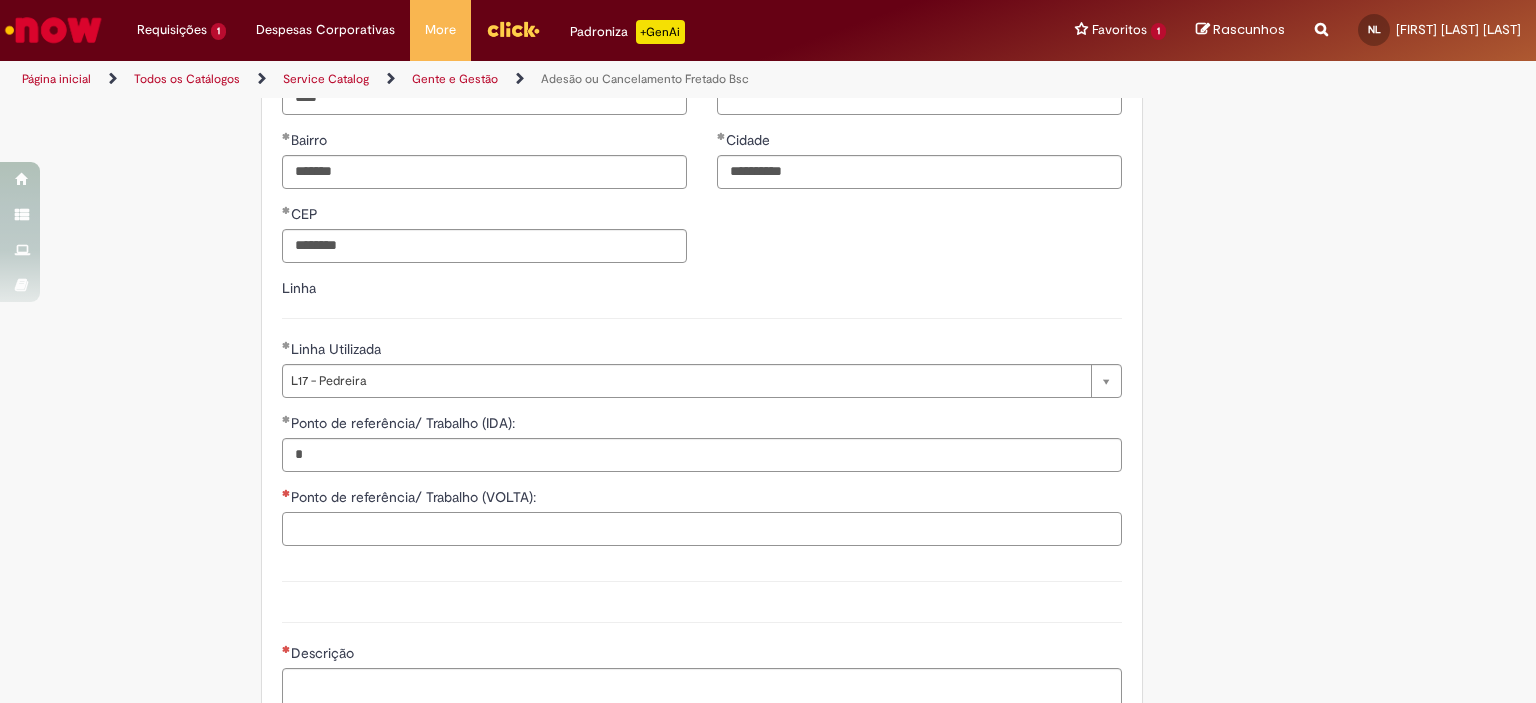 click on "Ponto de referência/ Trabalho (VOLTA):" at bounding box center [702, 529] 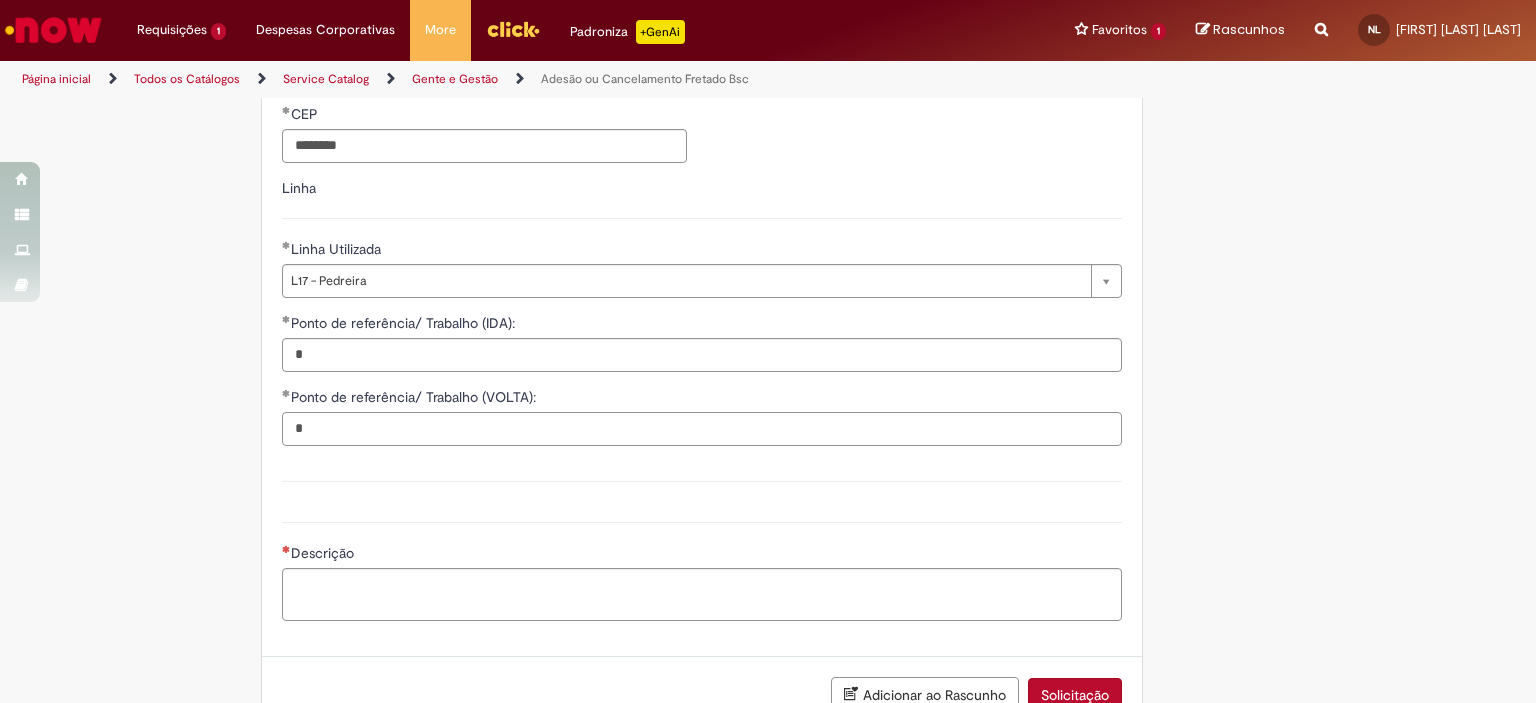 scroll, scrollTop: 1500, scrollLeft: 0, axis: vertical 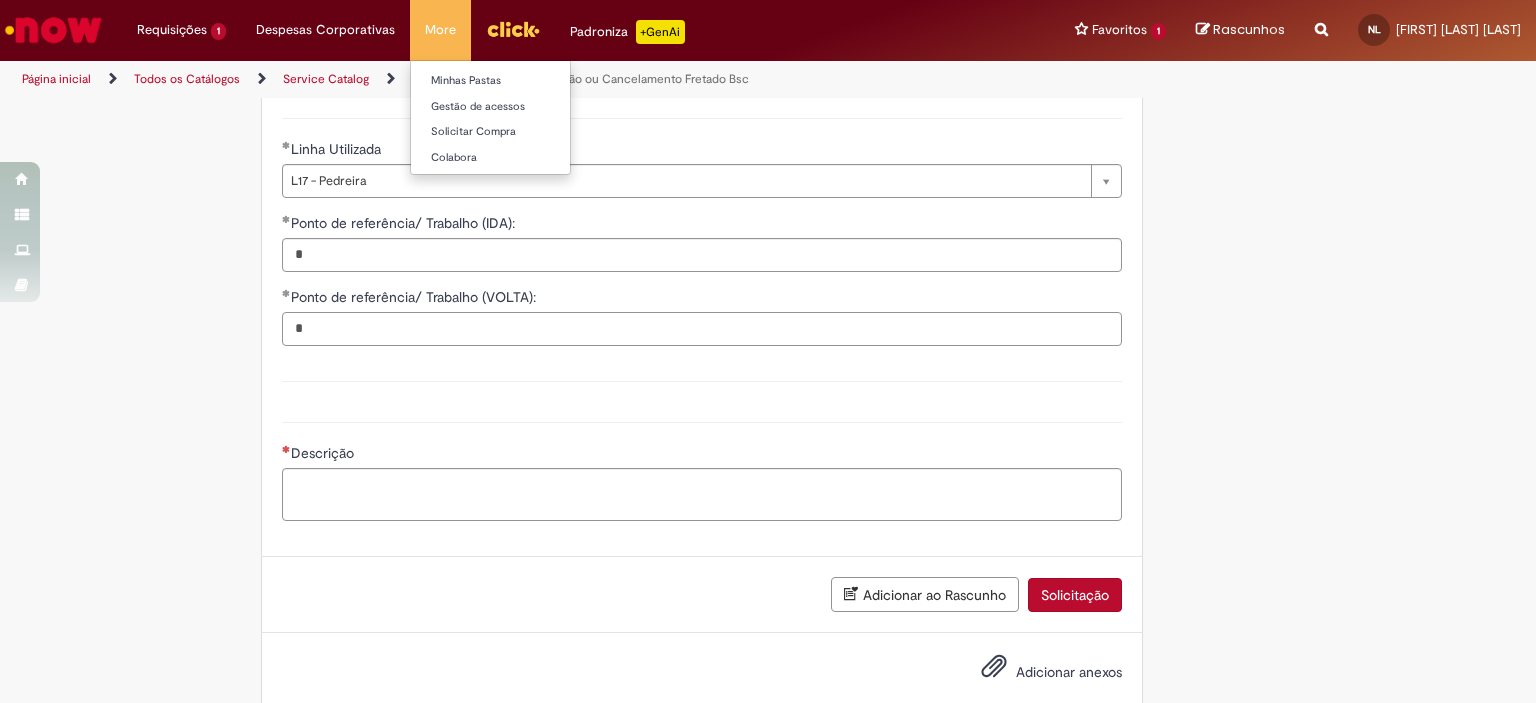 type on "*" 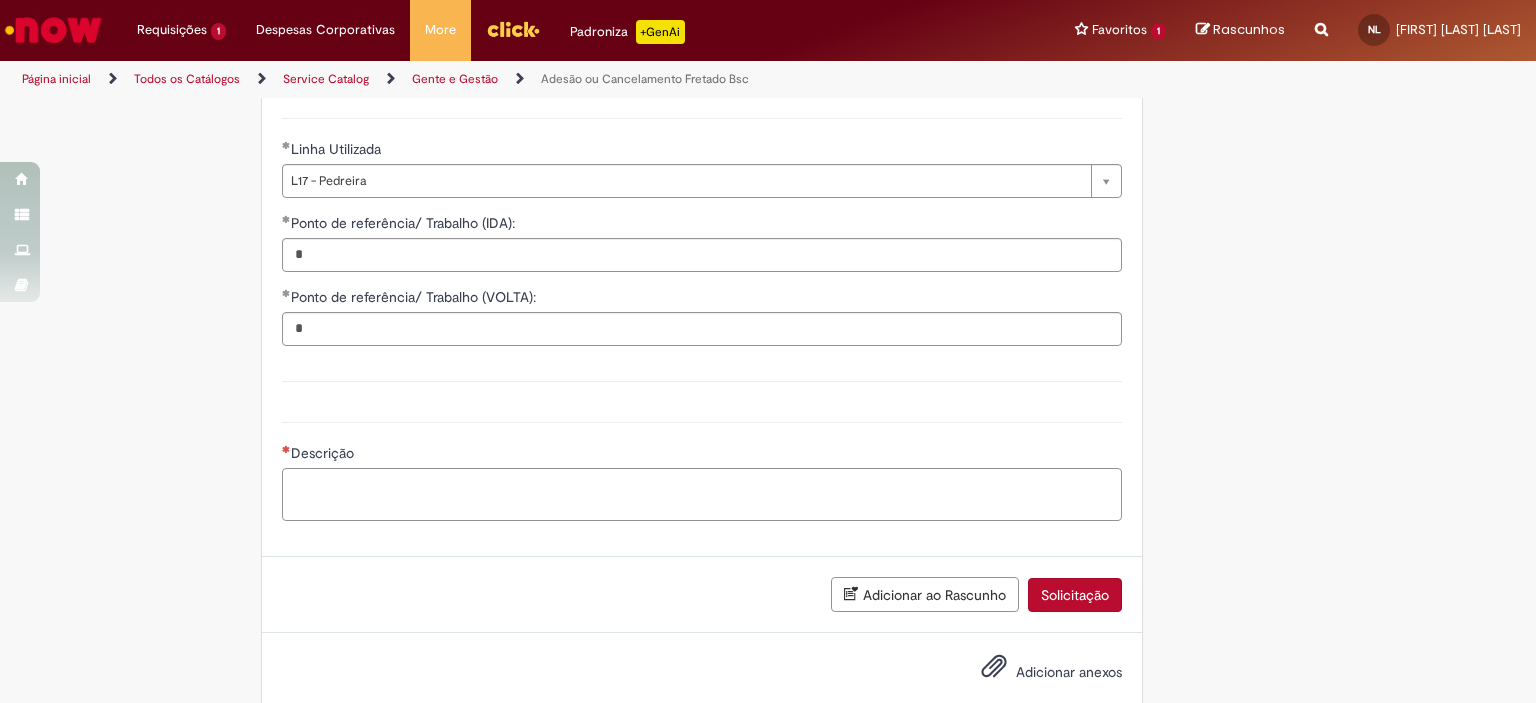 click on "Descrição" at bounding box center (702, 495) 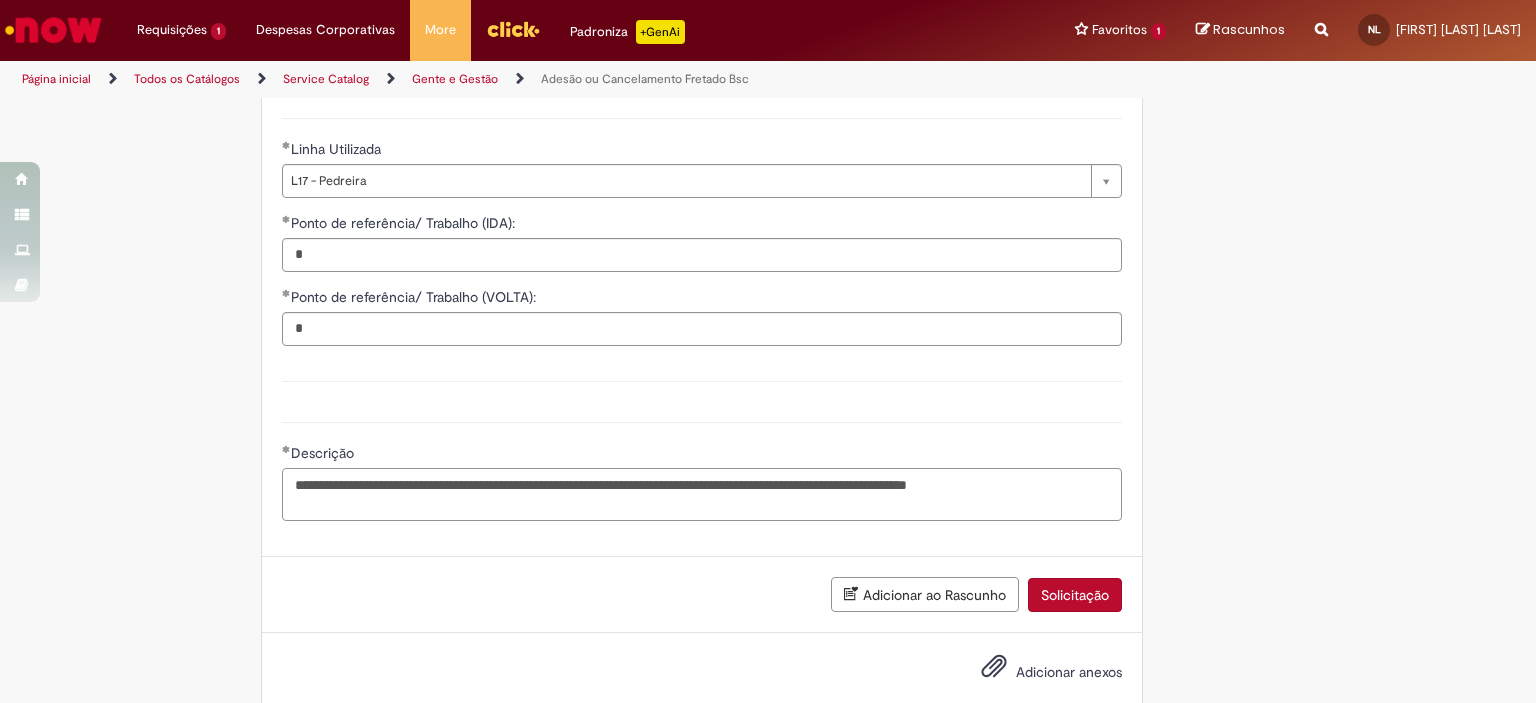 type on "**********" 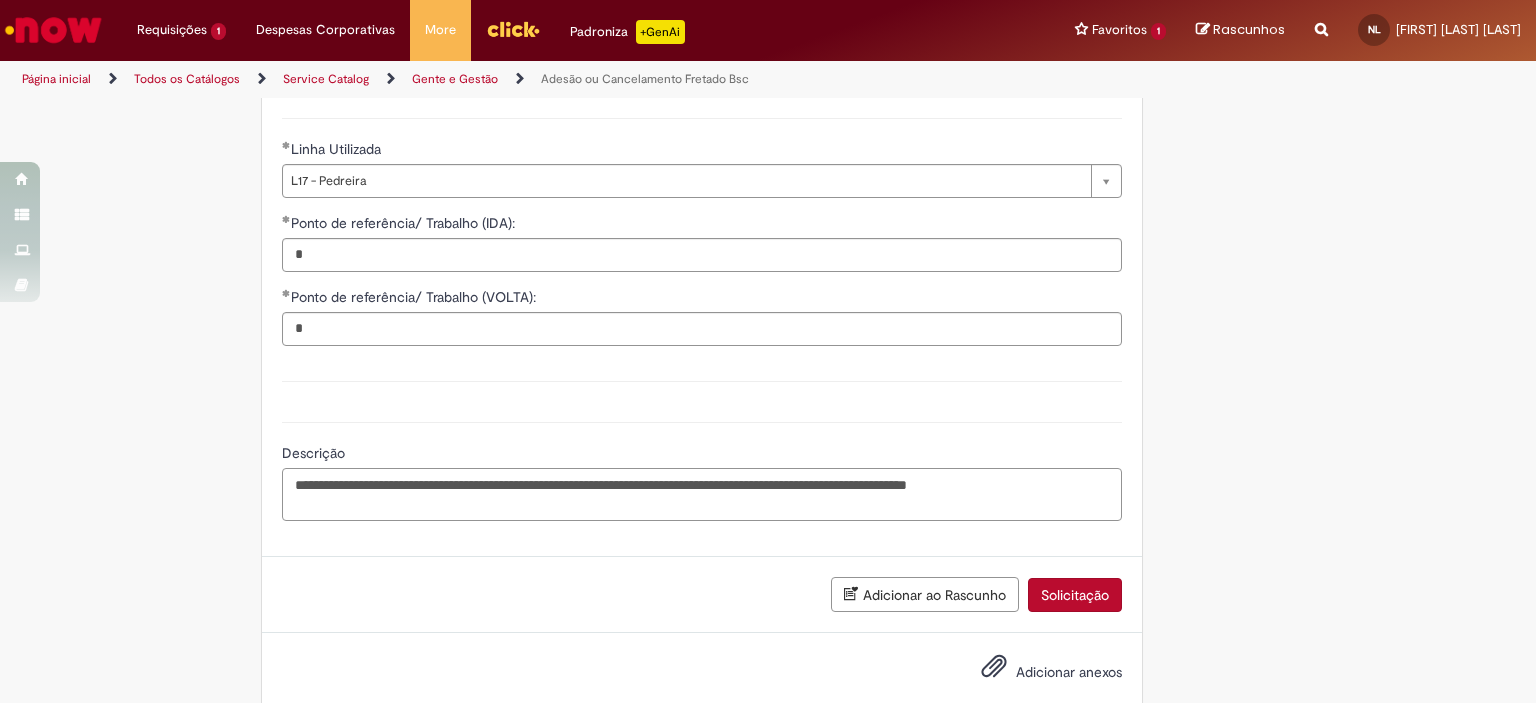 scroll, scrollTop: 1535, scrollLeft: 0, axis: vertical 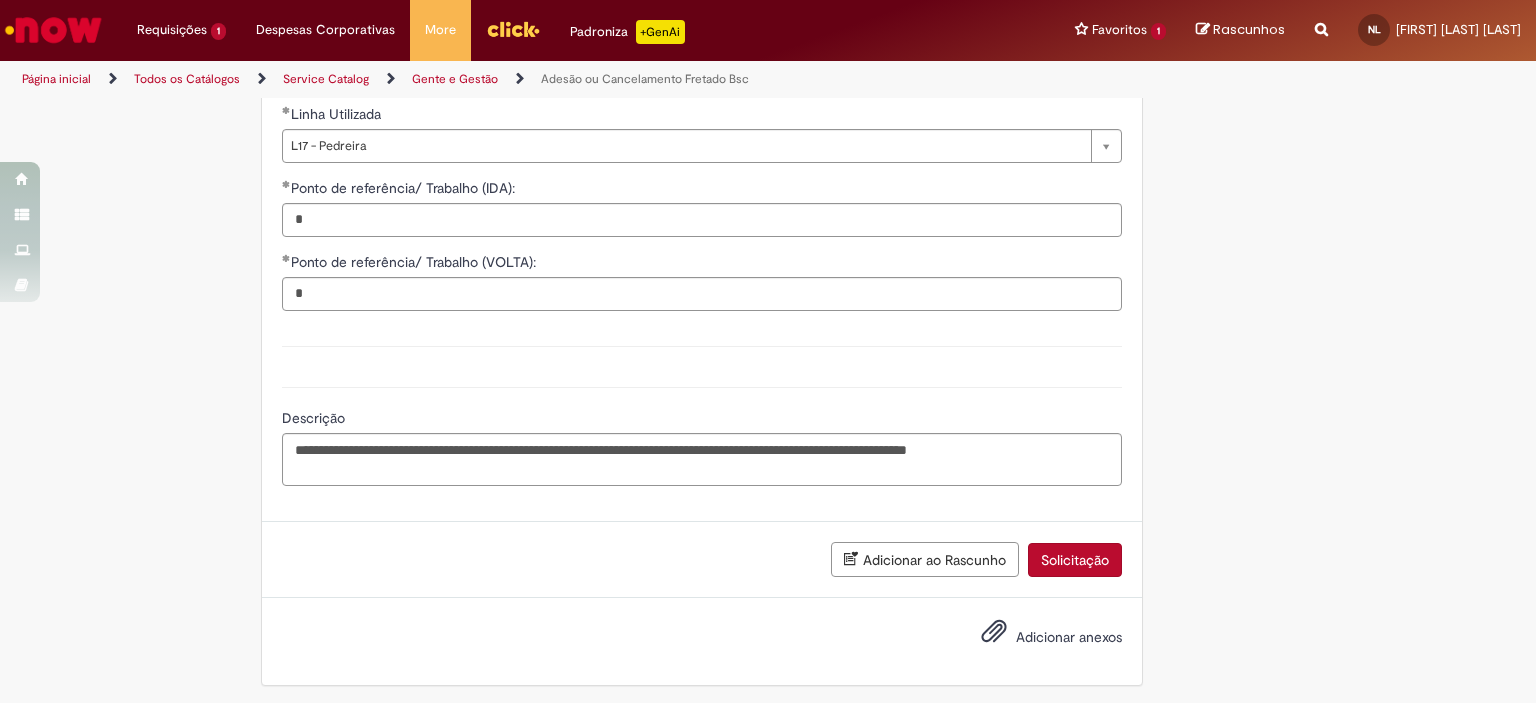 click on "Adicionar anexos" at bounding box center (1069, 638) 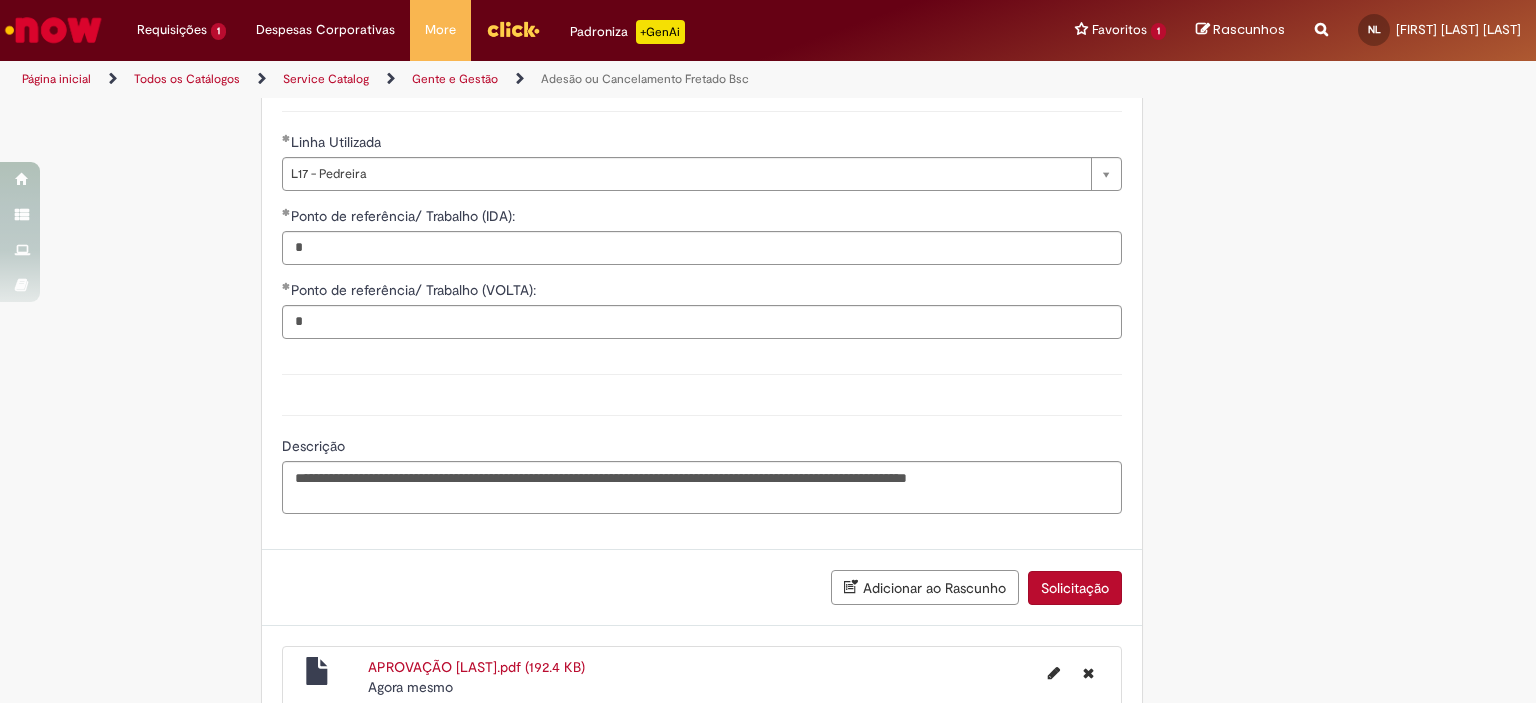 scroll, scrollTop: 1607, scrollLeft: 0, axis: vertical 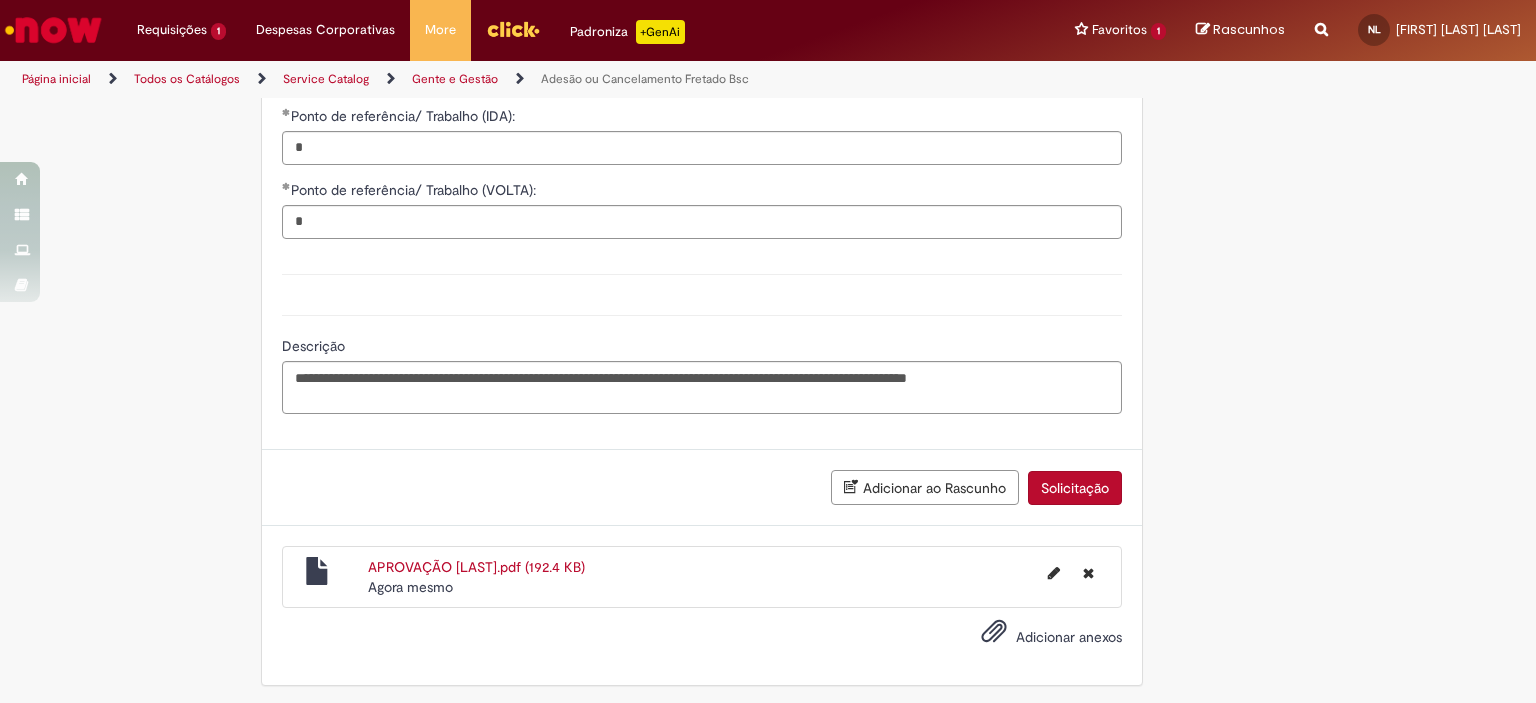 click on "Solicitação" at bounding box center (1075, 488) 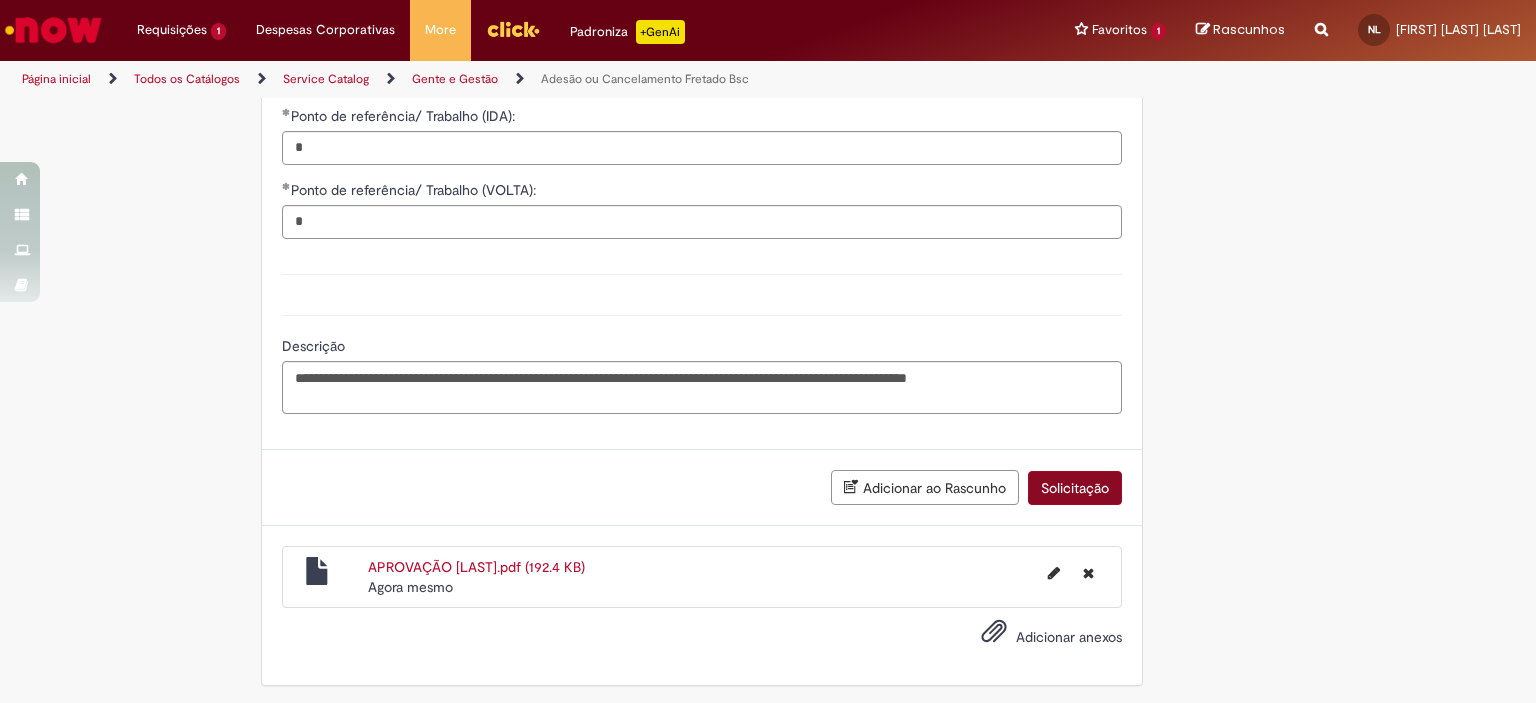scroll, scrollTop: 1561, scrollLeft: 0, axis: vertical 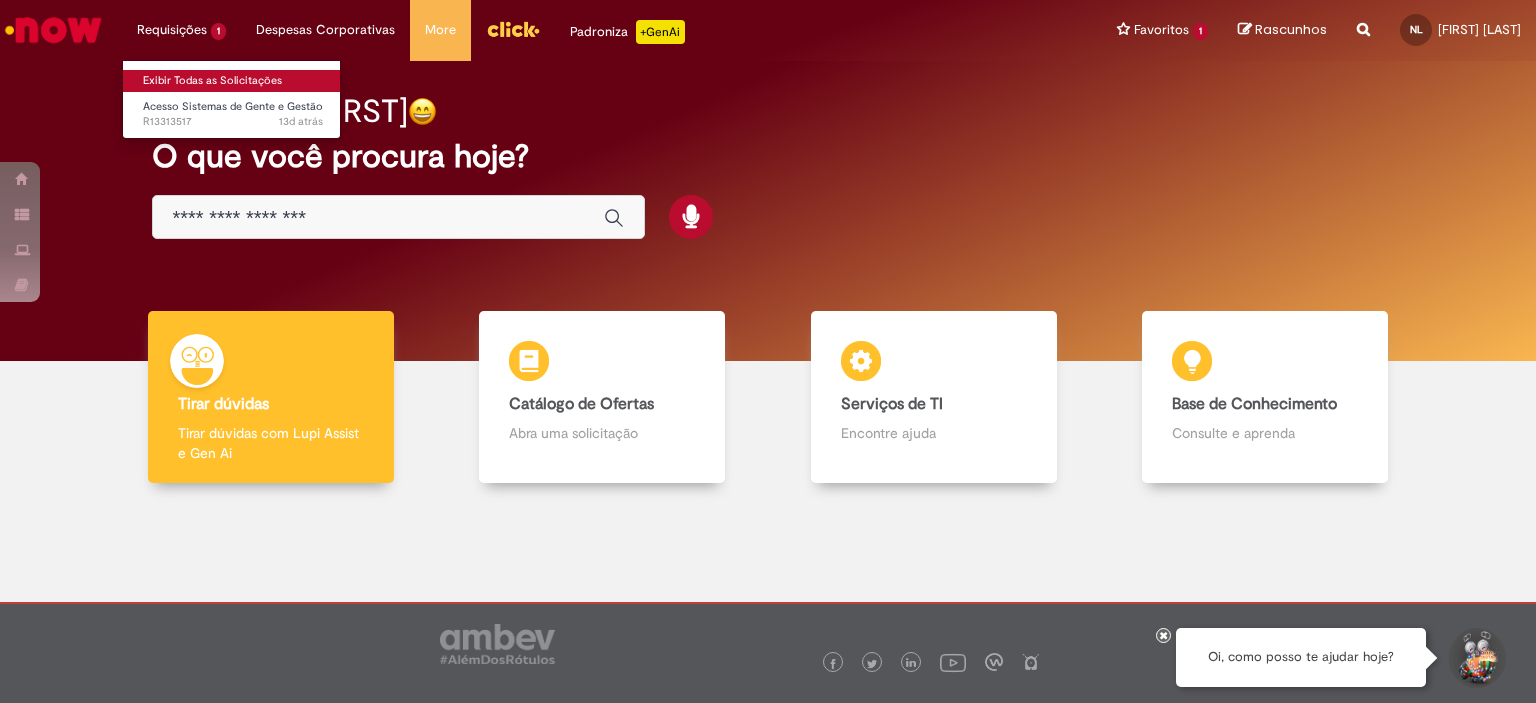 click on "Exibir Todas as Solicitações" at bounding box center (233, 81) 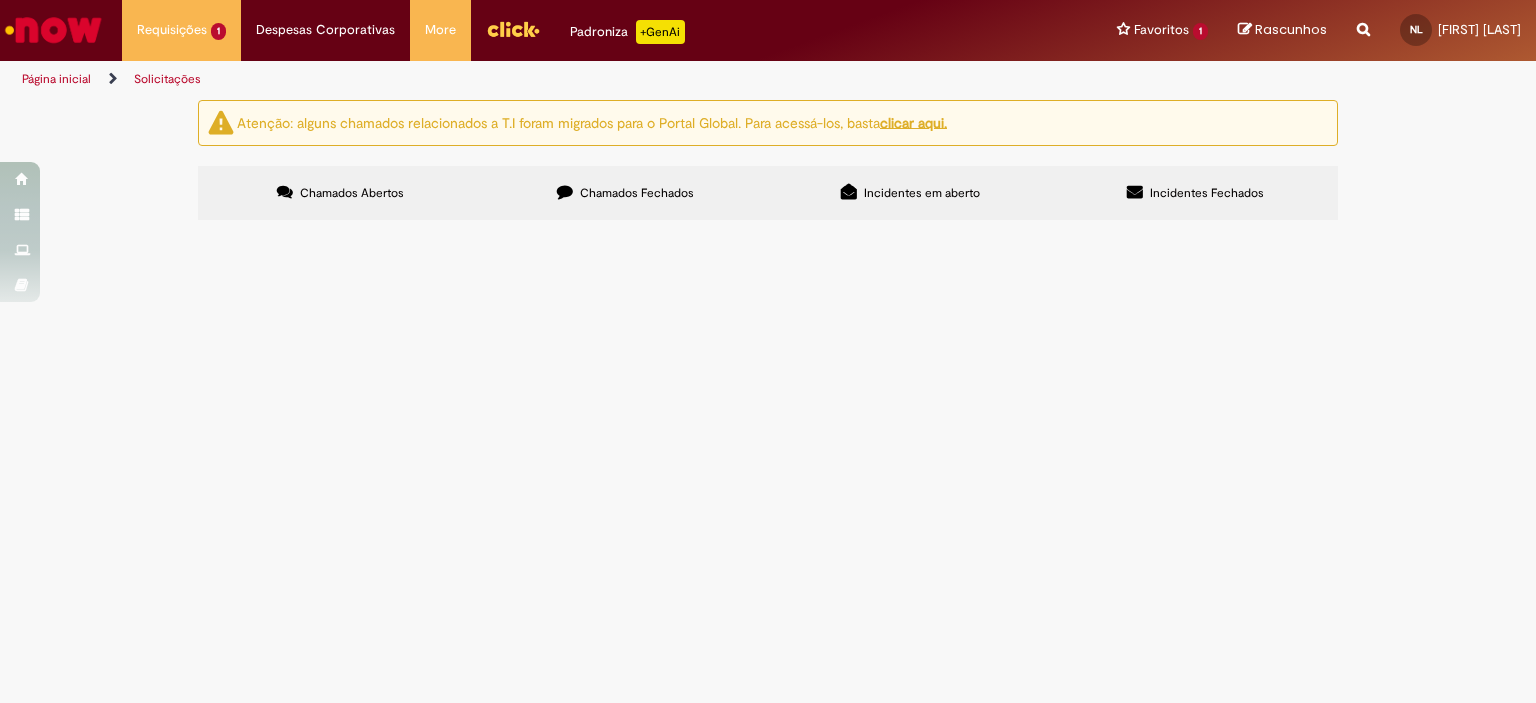 click on "Itens solicitados
Exportar como PDF Exportar como Excel Exportar como CSV
Itens solicitados
Número
Oferta
Descrição
Fase
Status
R13313517       Acesso Sistemas de Gente e Gestão       Sou do time de Gente e solicito acesso ao RHWponto para rotinas da área.
Pendente Usuário
Linhas 1 − 1 de 1" at bounding box center (0, 0) 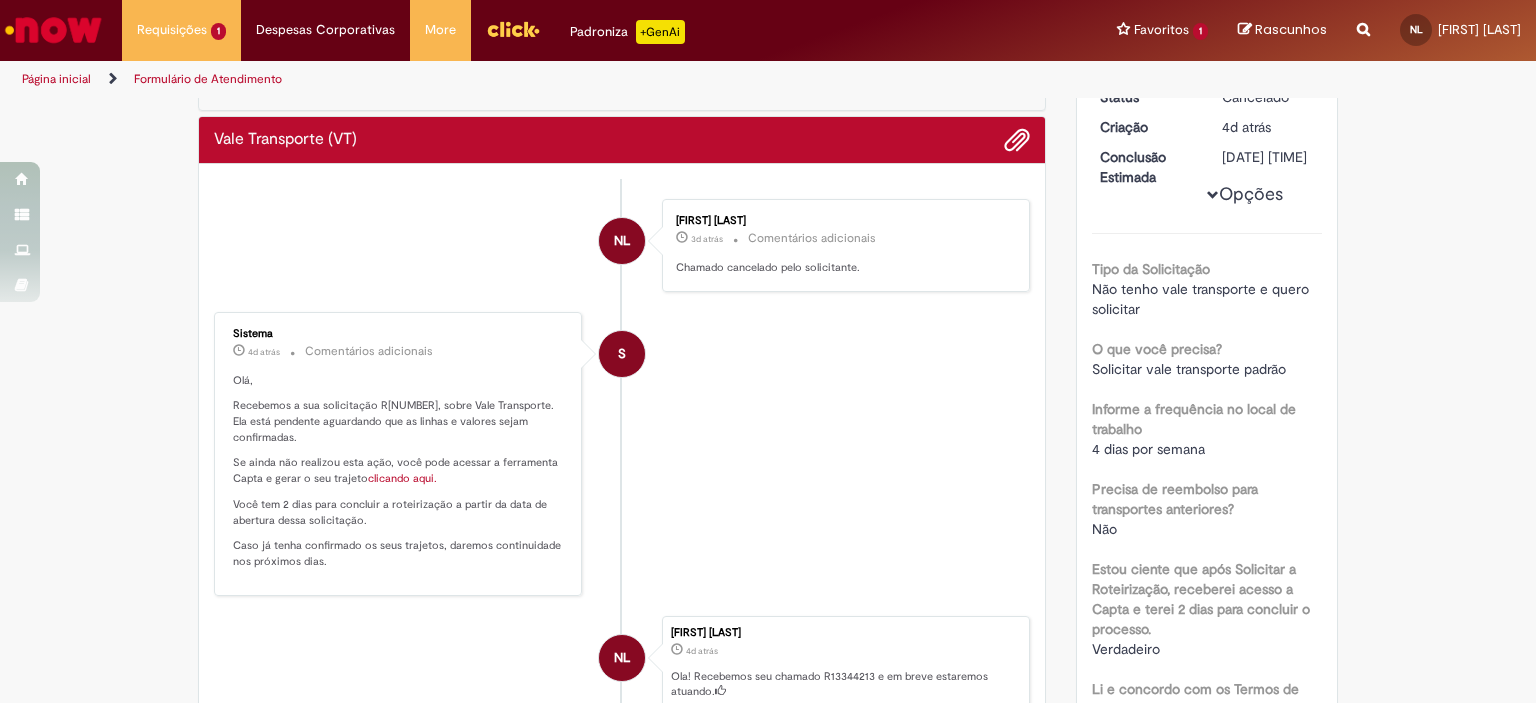 scroll, scrollTop: 0, scrollLeft: 0, axis: both 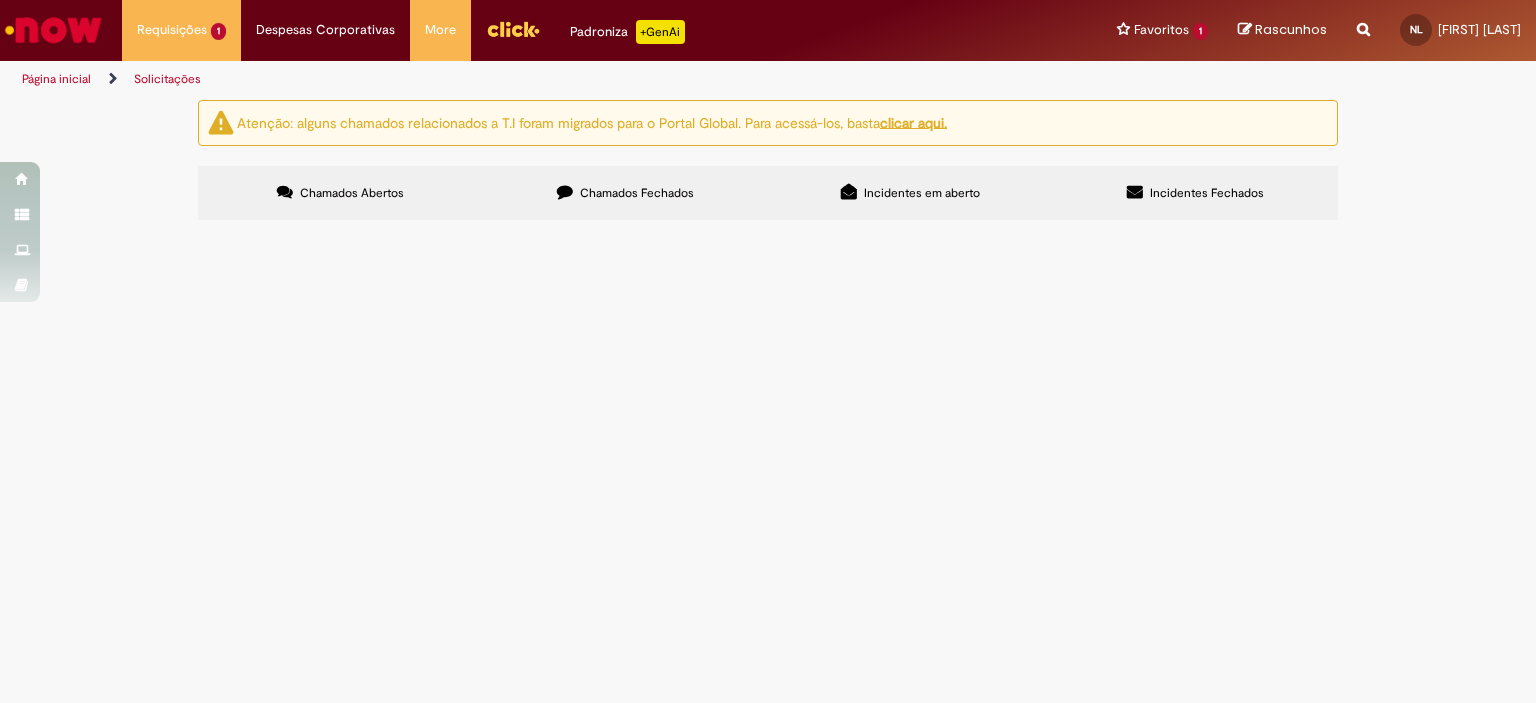 click on "Chamados Fechados" at bounding box center [625, 193] 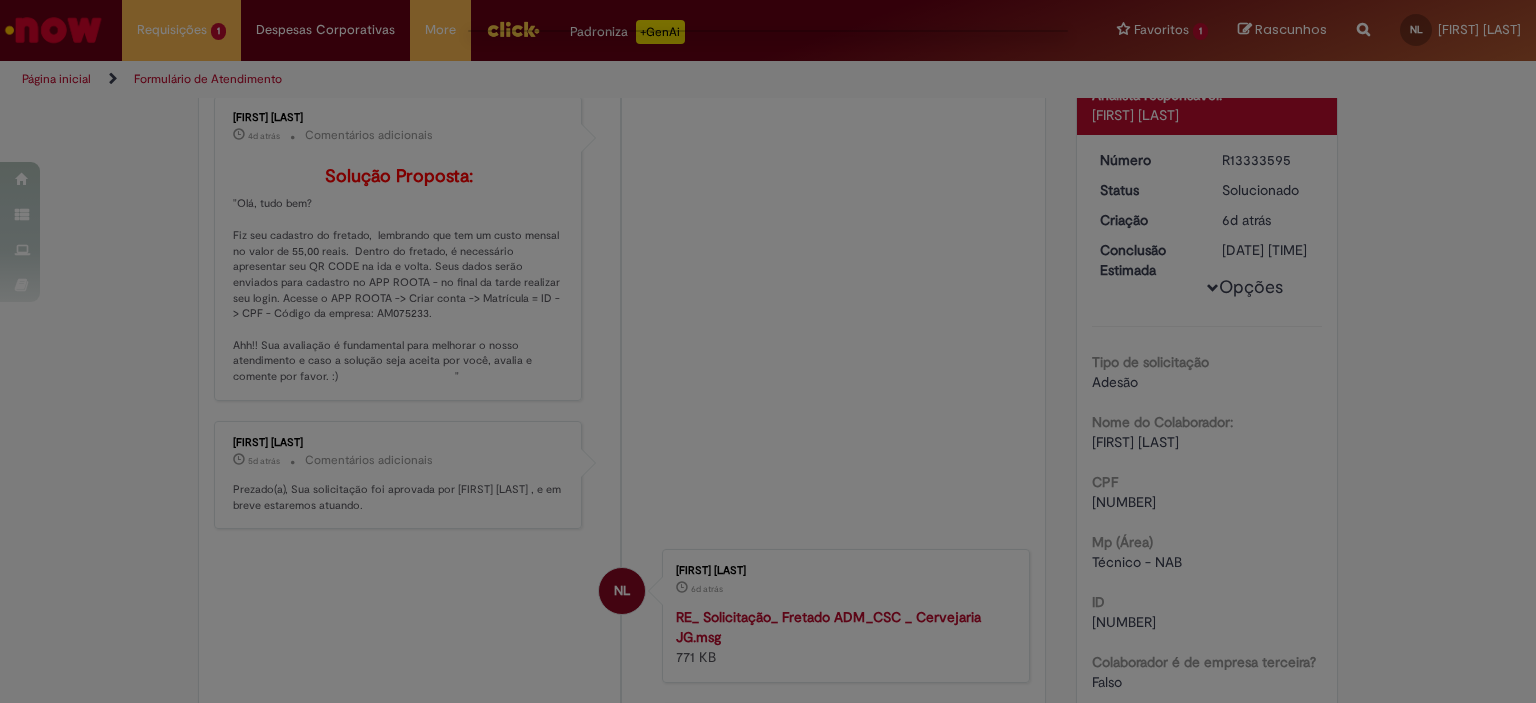 scroll, scrollTop: 0, scrollLeft: 0, axis: both 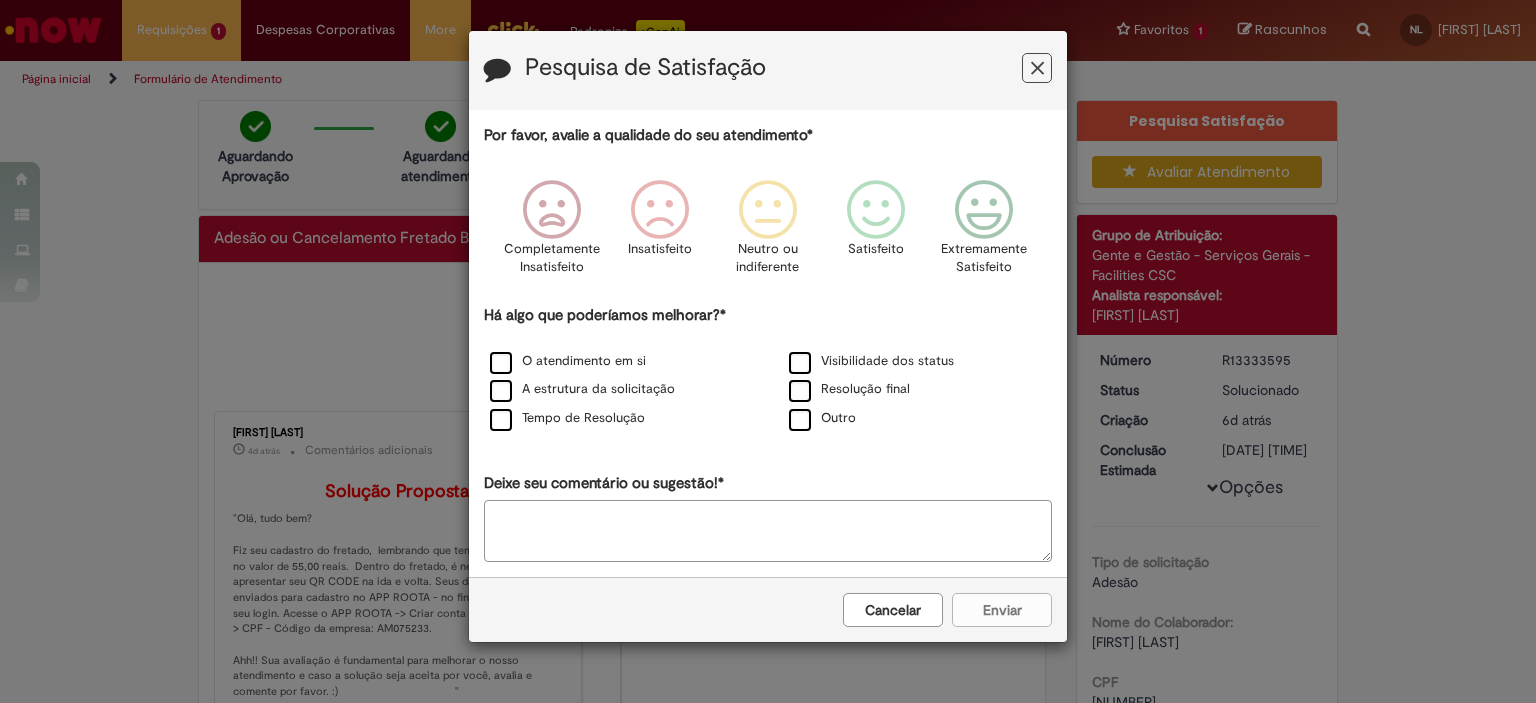click at bounding box center [1037, 68] 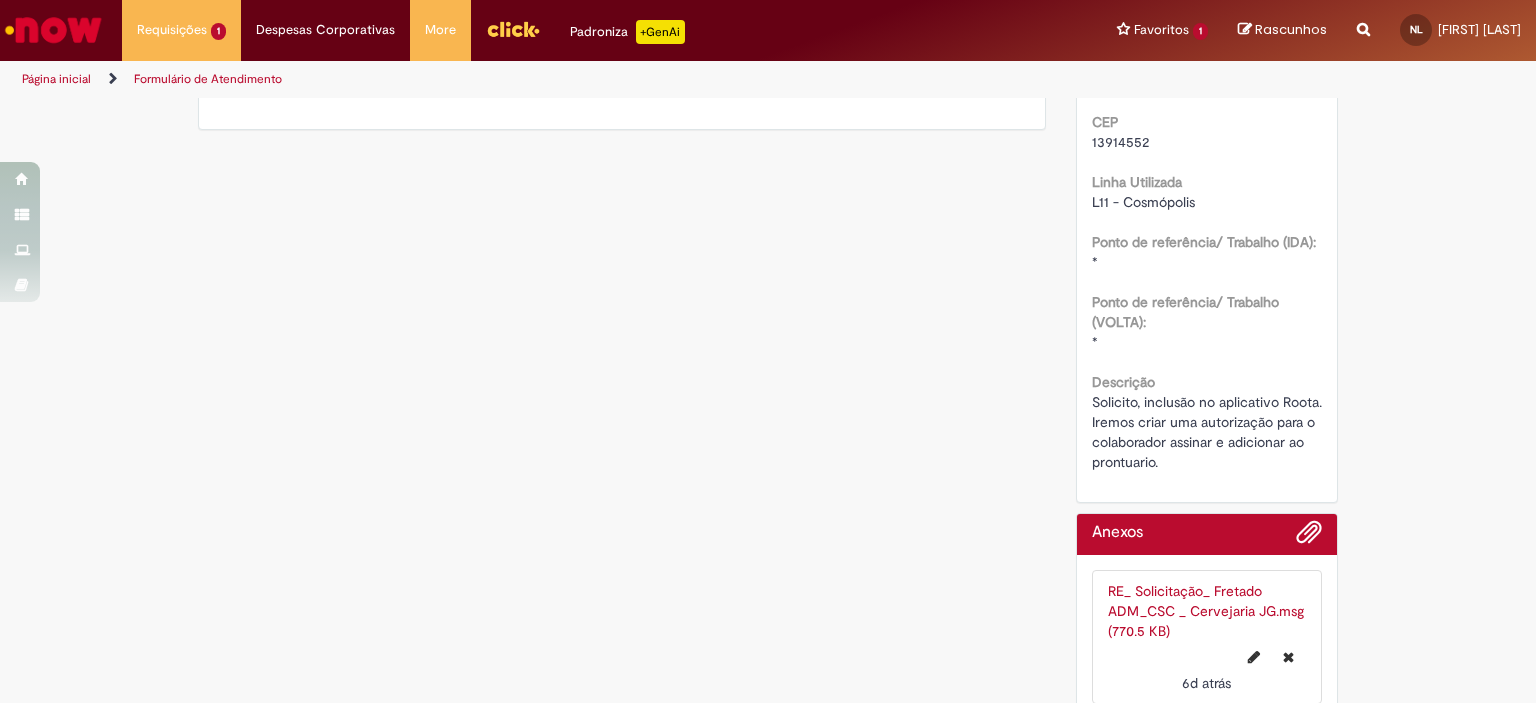 scroll, scrollTop: 1144, scrollLeft: 0, axis: vertical 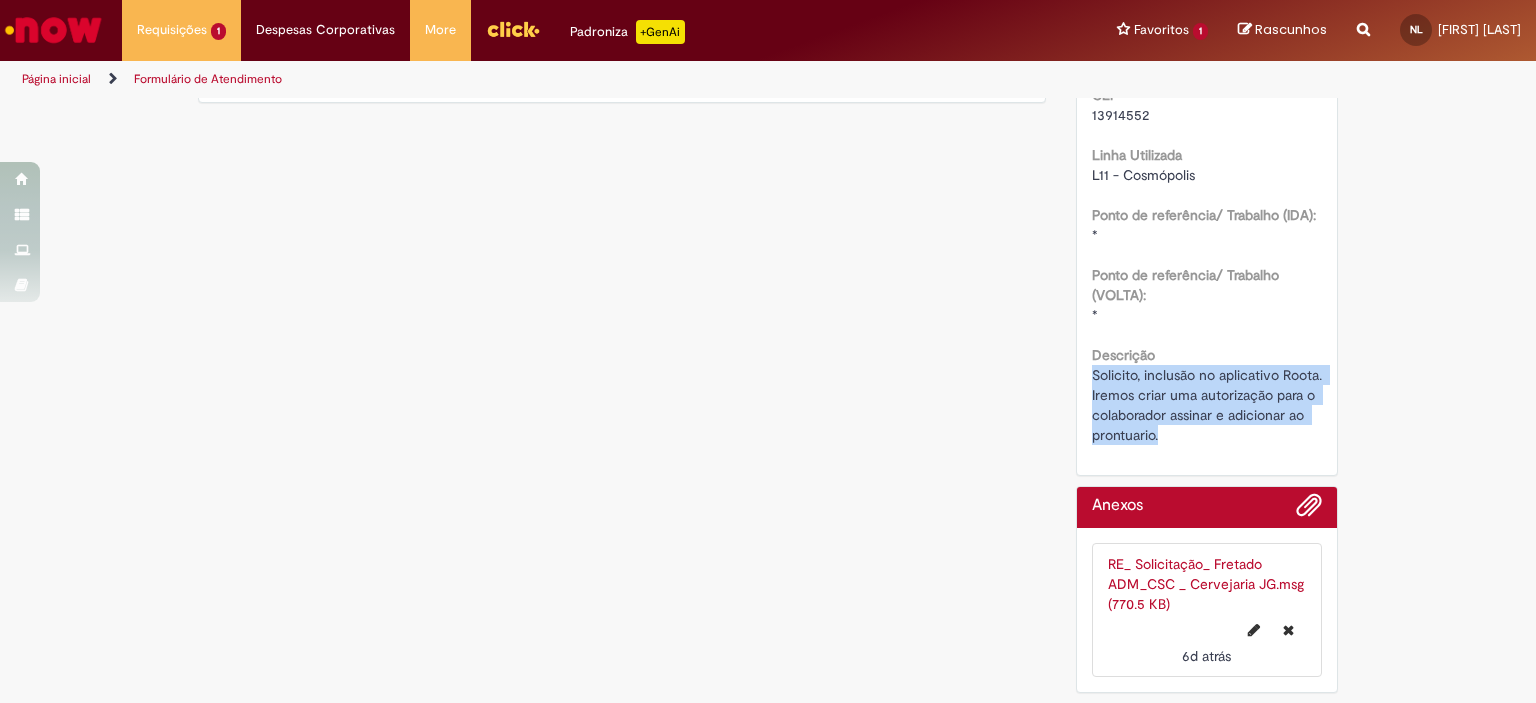 drag, startPoint x: 1085, startPoint y: 372, endPoint x: 1248, endPoint y: 445, distance: 178.60011 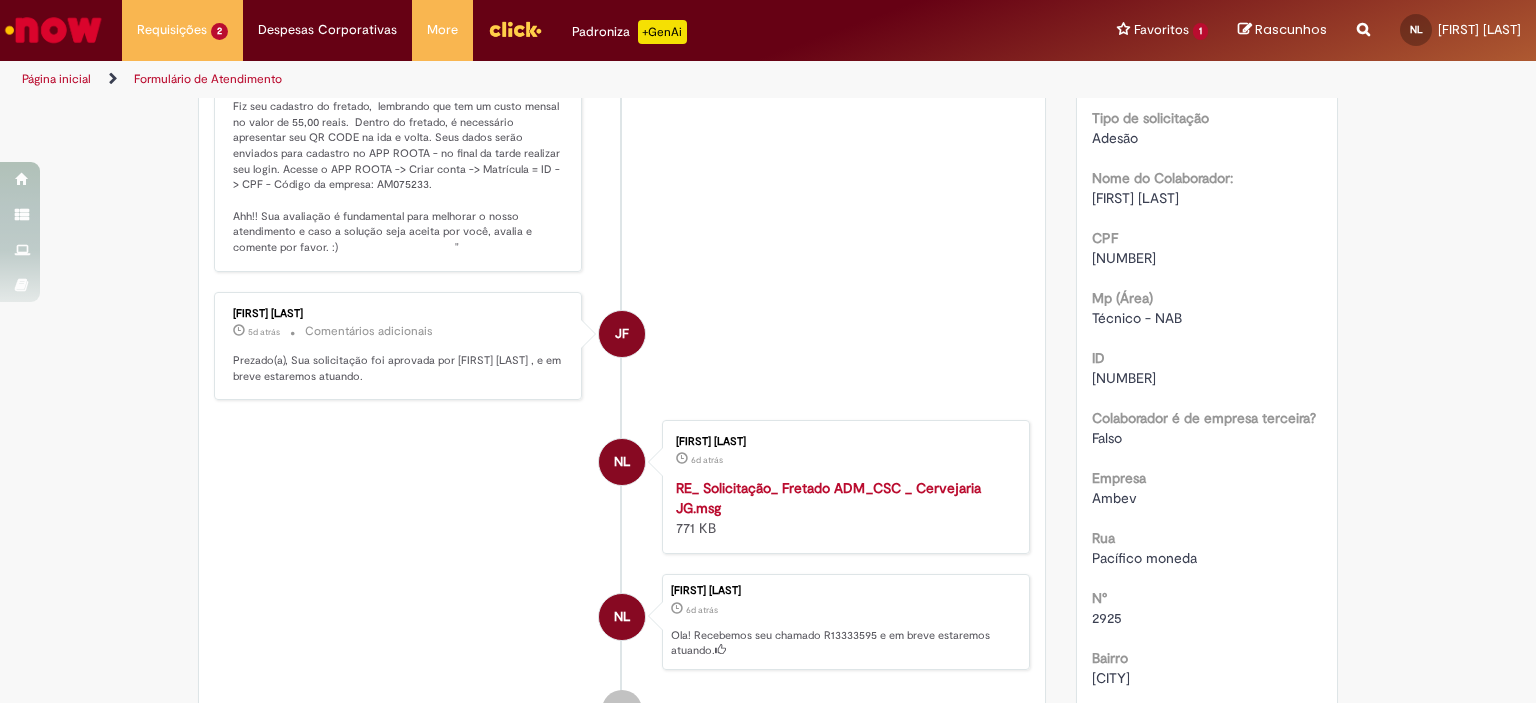 scroll, scrollTop: 44, scrollLeft: 0, axis: vertical 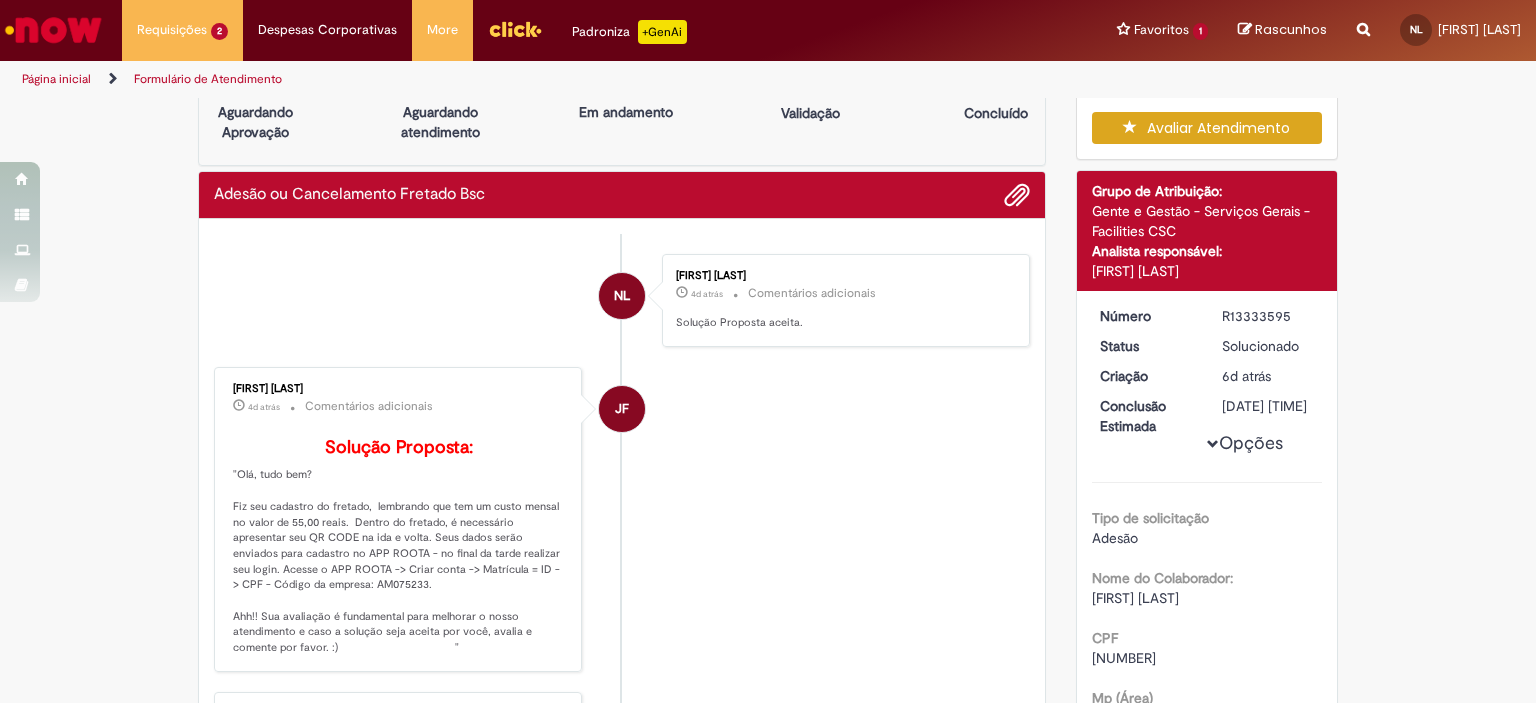 click on "JF
Juliana Fantini
4d atrás 4 dias atrás     Comentários adicionais
Solução Proposta:
"Olá, tudo bem?
Fiz seu cadastro do fretado,  lembrando que tem um custo mensal no valor de 55,00 reais.  Dentro do fretado, é necessário apresentar seu QR CODE na ida e volta. Seus dados serão enviados para cadastro no APP ROOTA - no final da tarde realizar seu login. Acesse o APP ROOTA -> Criar conta -> Matrícula = ID -> CPF - Código da empresa: AM075233.
Ahh!! Sua avaliação é fundamental para melhorar o nosso atendimento e caso a solução seja aceita por você, avalia e comente por favor. :)                                       "" at bounding box center [622, 519] 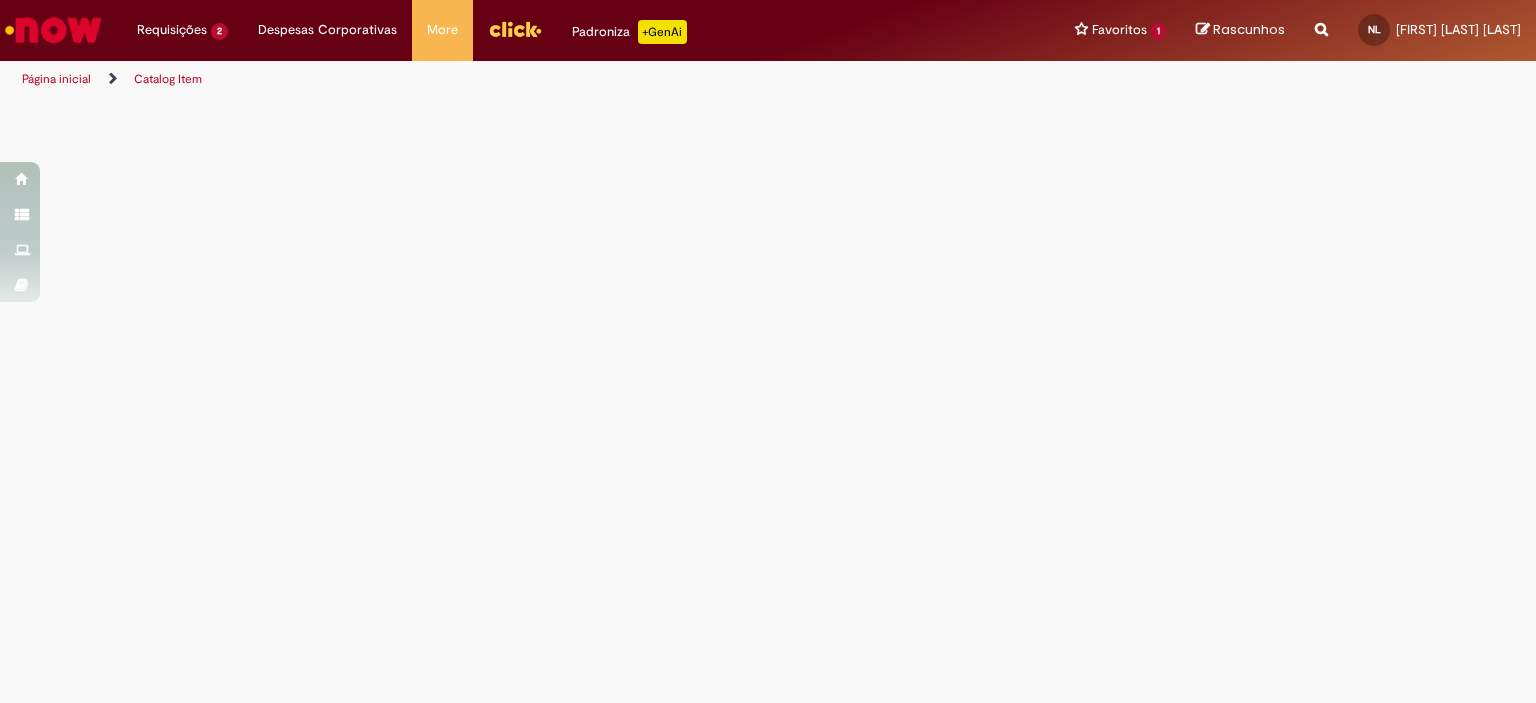scroll, scrollTop: 0, scrollLeft: 0, axis: both 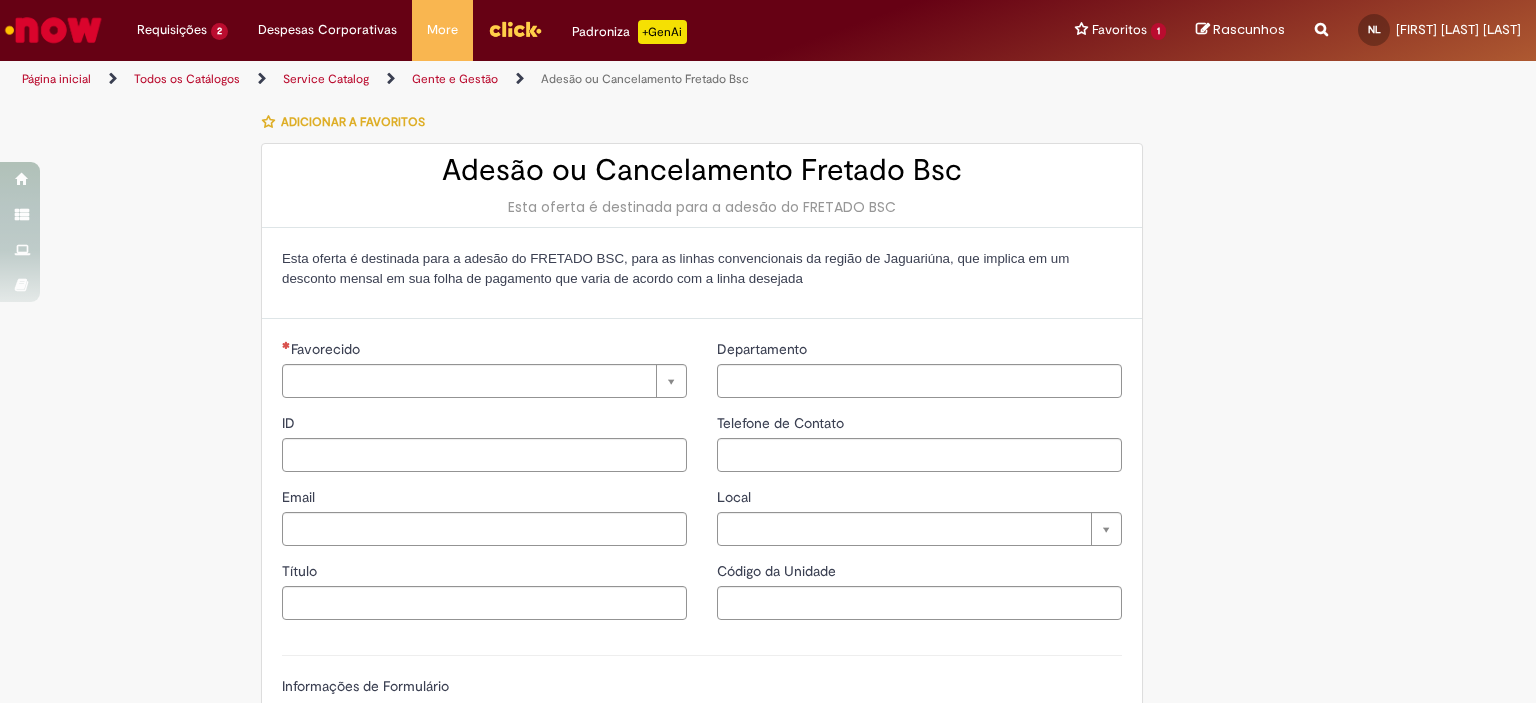type on "********" 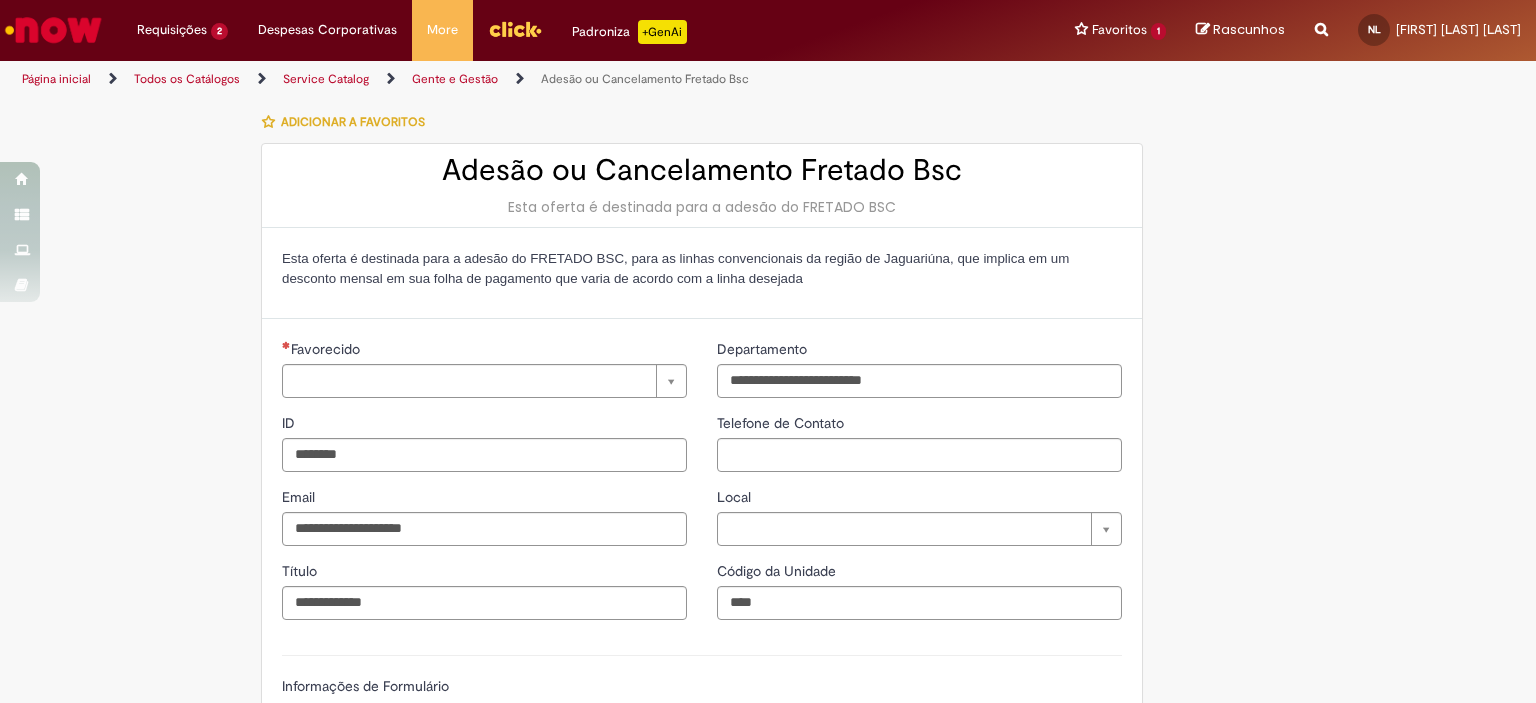 type on "**********" 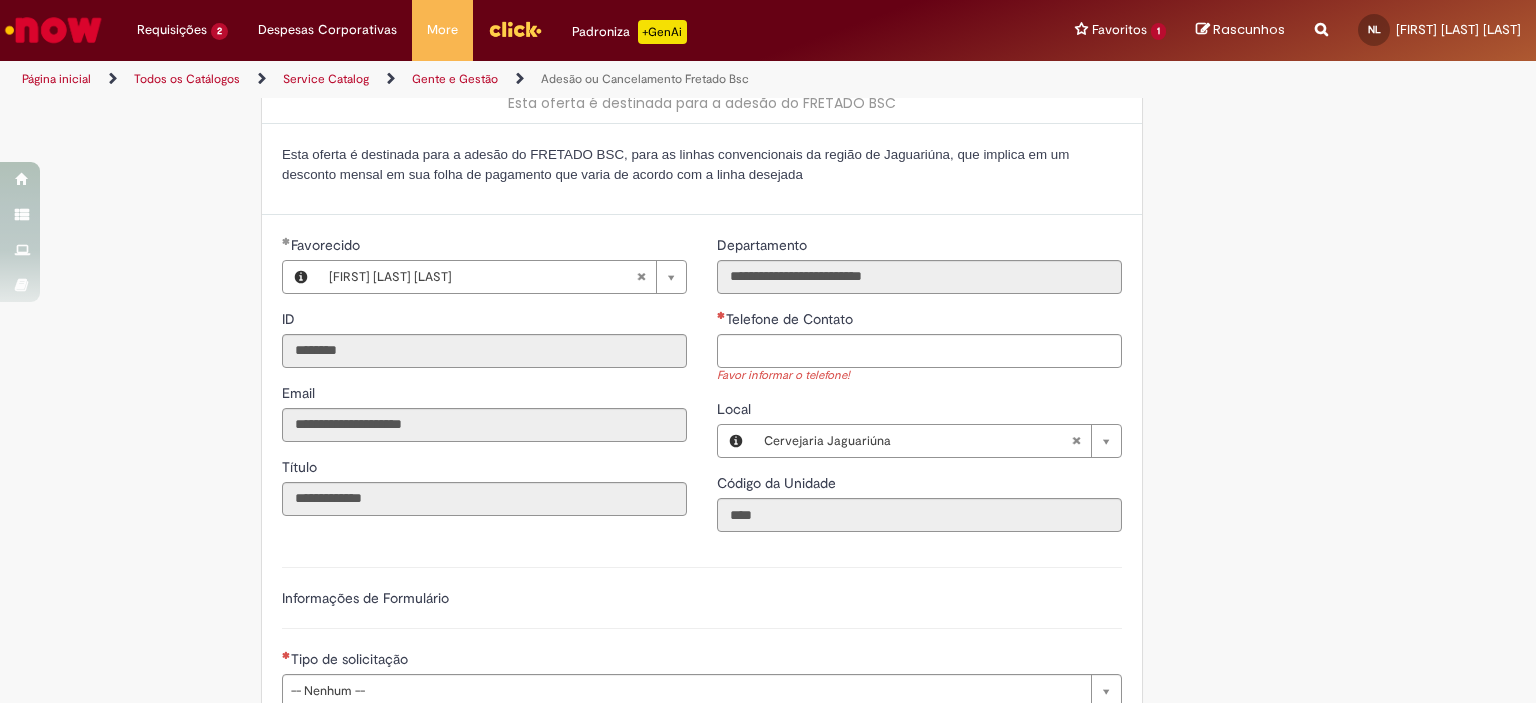 scroll, scrollTop: 0, scrollLeft: 0, axis: both 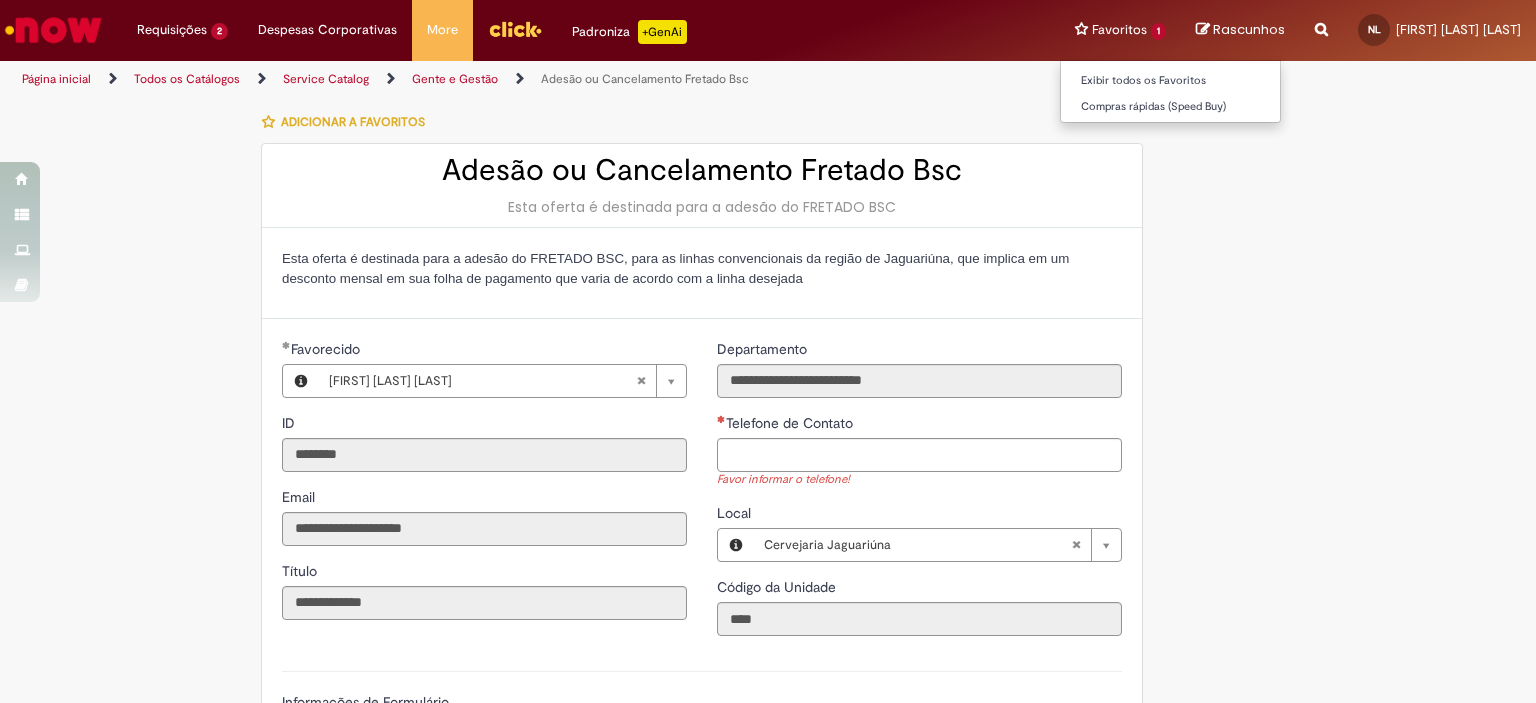 click on "Favoritos   1
Exibir todos os Favoritos
Compras rápidas (Speed Buy)" at bounding box center (1120, 30) 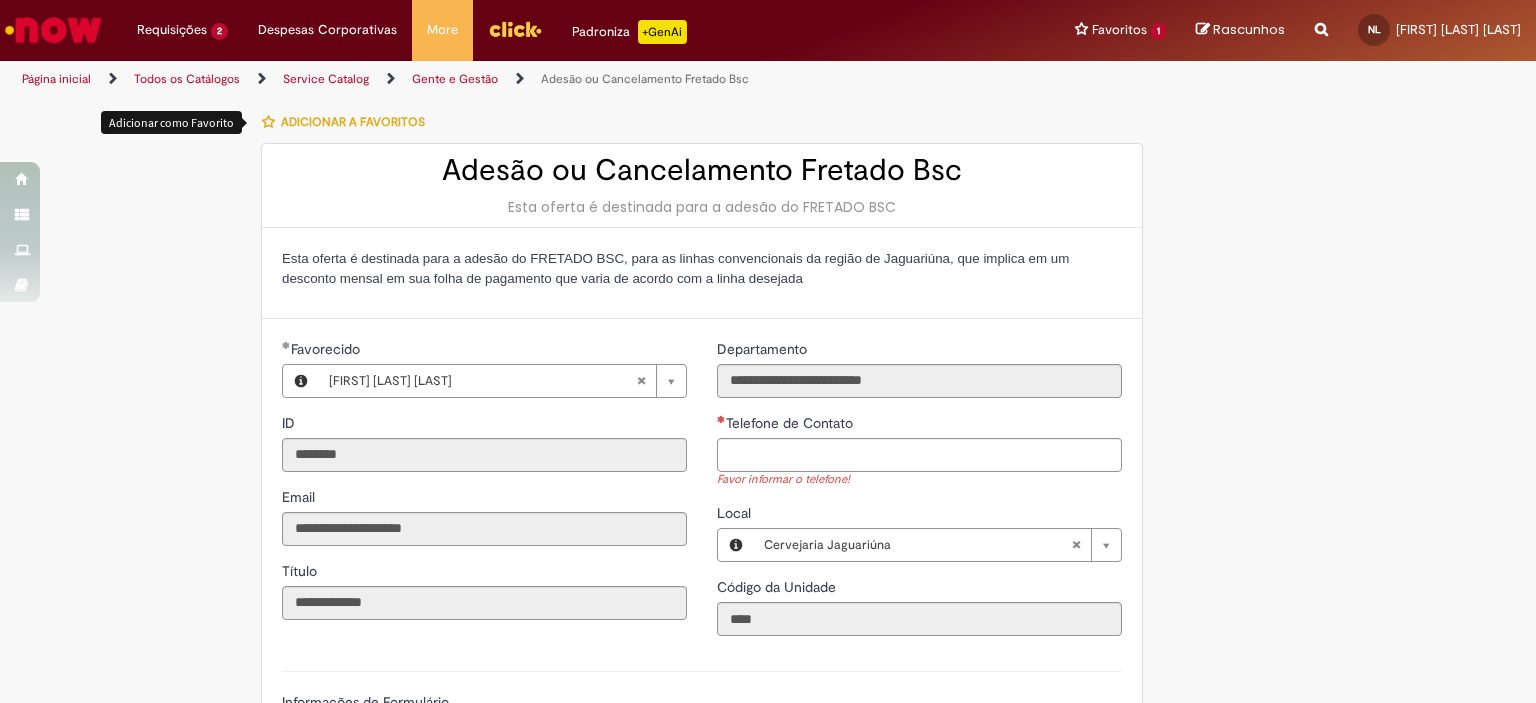 click at bounding box center (268, 122) 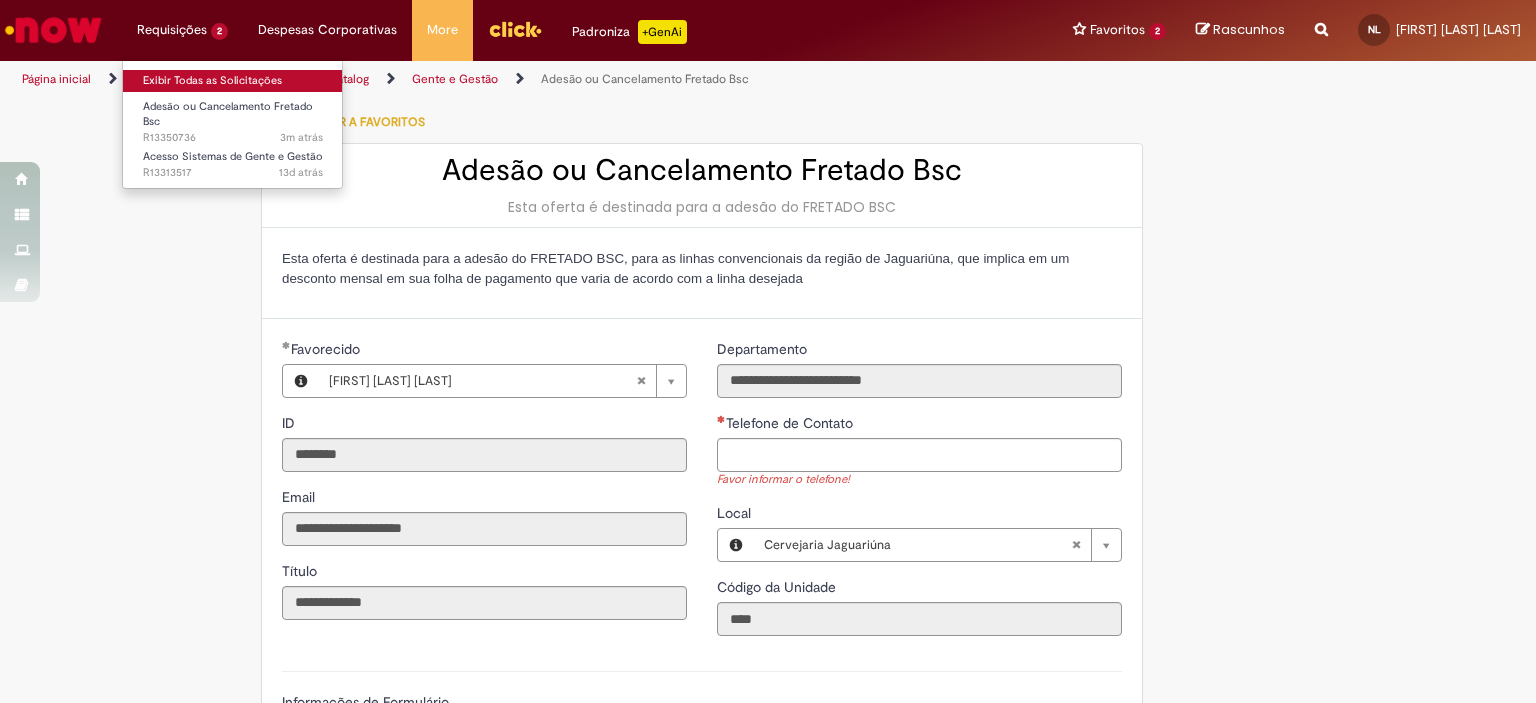 click on "Exibir Todas as Solicitações" at bounding box center (233, 81) 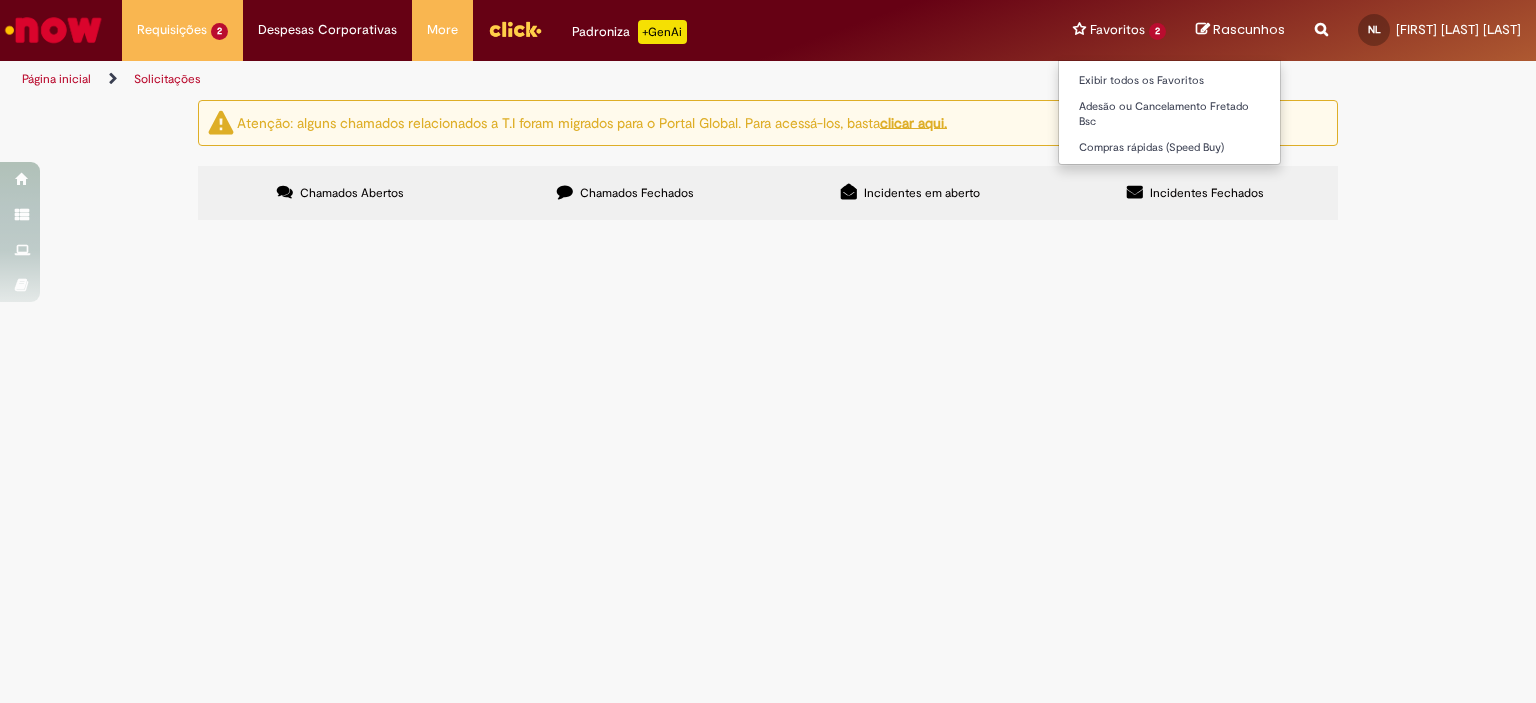 click on "Favoritos   2
Exibir todos os Favoritos
Adesão ou Cancelamento Fretado Bsc
Compras rápidas (Speed Buy)" at bounding box center [1119, 30] 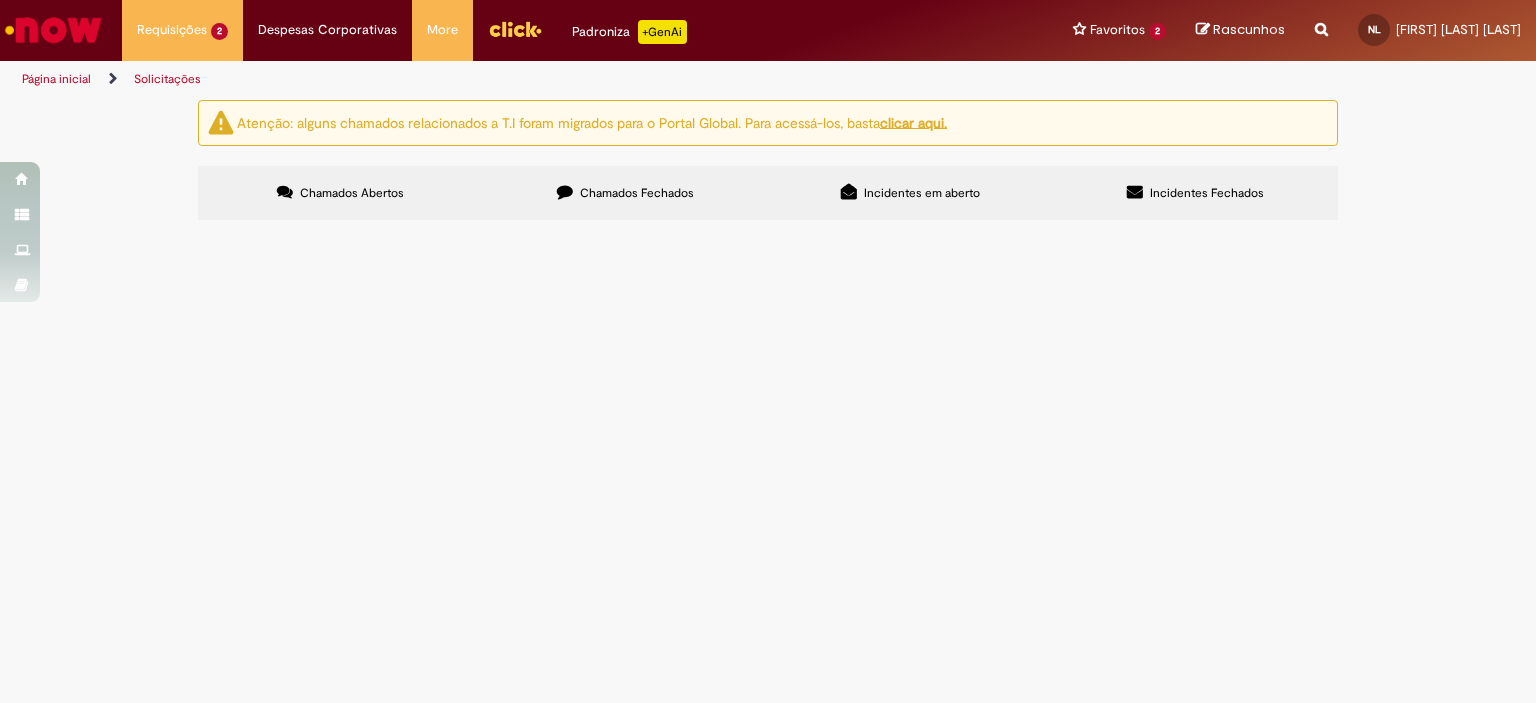 click on "Atenção: alguns chamados relacionados a T.I foram migrados para o Portal Global. Para acessá-los, basta  clicar aqui.
Chamados Abertos     Chamados Fechados     Incidentes em aberto     Incidentes Fechados
Itens solicitados
Exportar como PDF Exportar como Excel Exportar como CSV
Itens solicitados
Número
Oferta
Descrição
Fase
Status
R13350736       Adesão ou Cancelamento Fretado Bsc       Solicito, inclusão no aplicativo Roota. Iremos criar uma autorização para o colaborador assinar e adicionar ao prontuario.
Aberto
R13313517" at bounding box center (768, 163) 